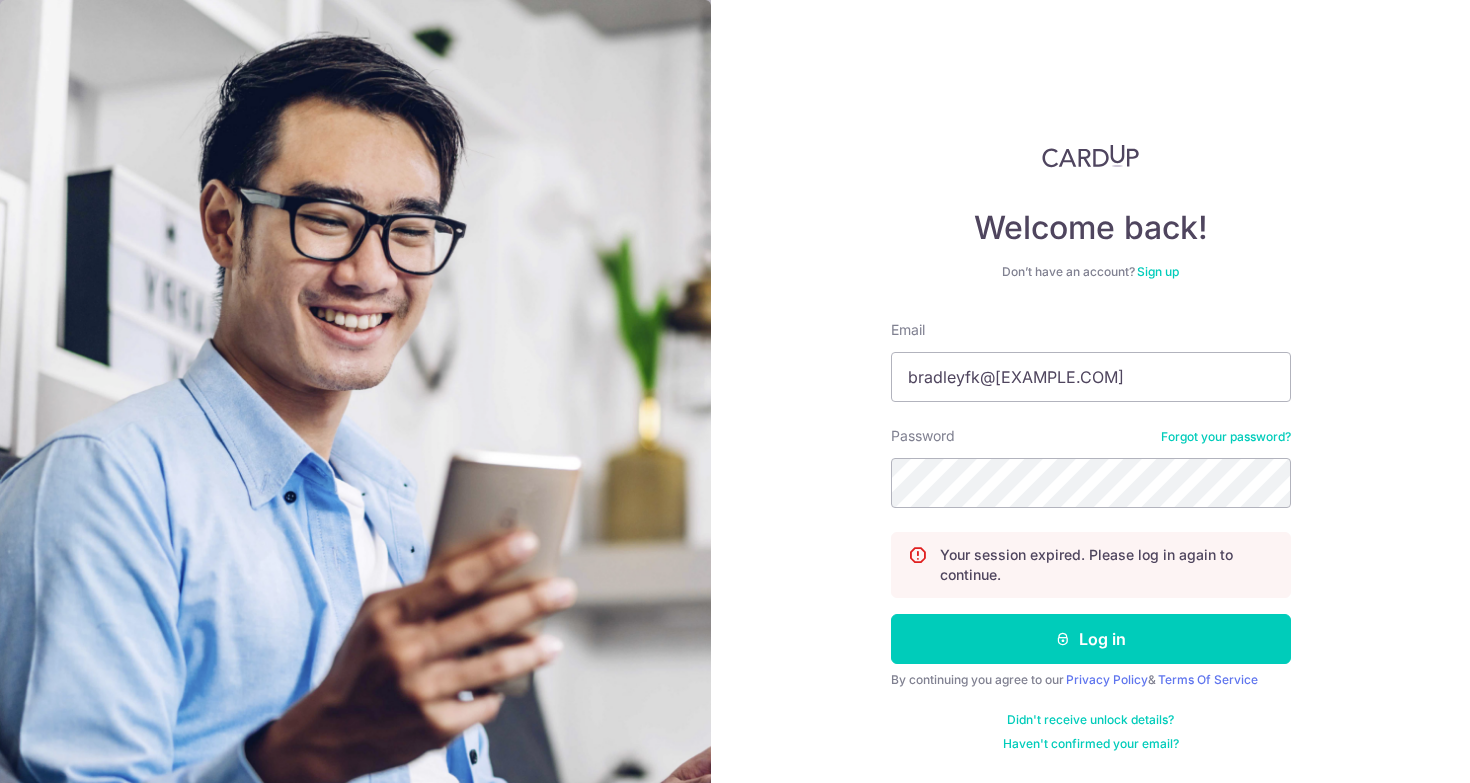 scroll, scrollTop: 0, scrollLeft: 0, axis: both 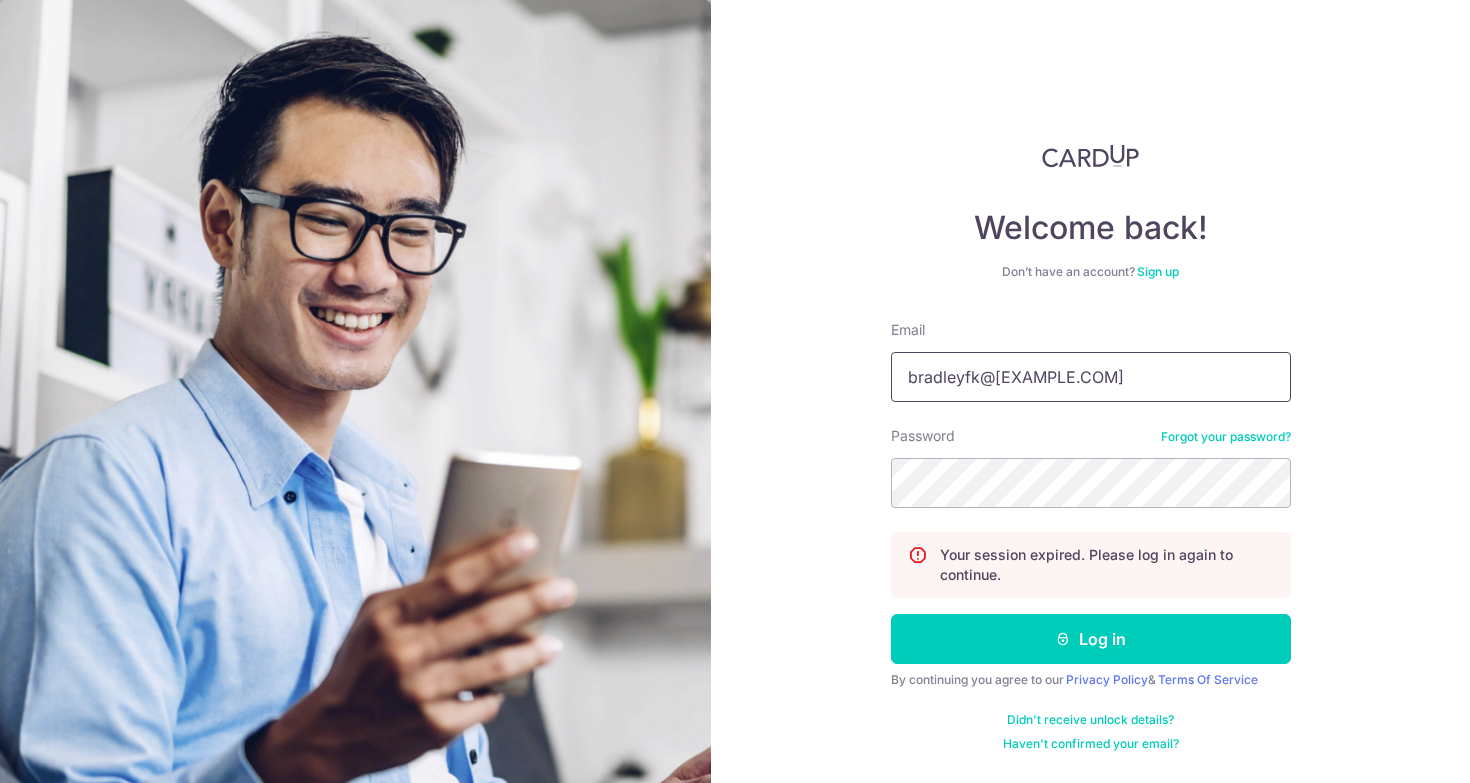 drag, startPoint x: 1095, startPoint y: 370, endPoint x: 1095, endPoint y: 276, distance: 94 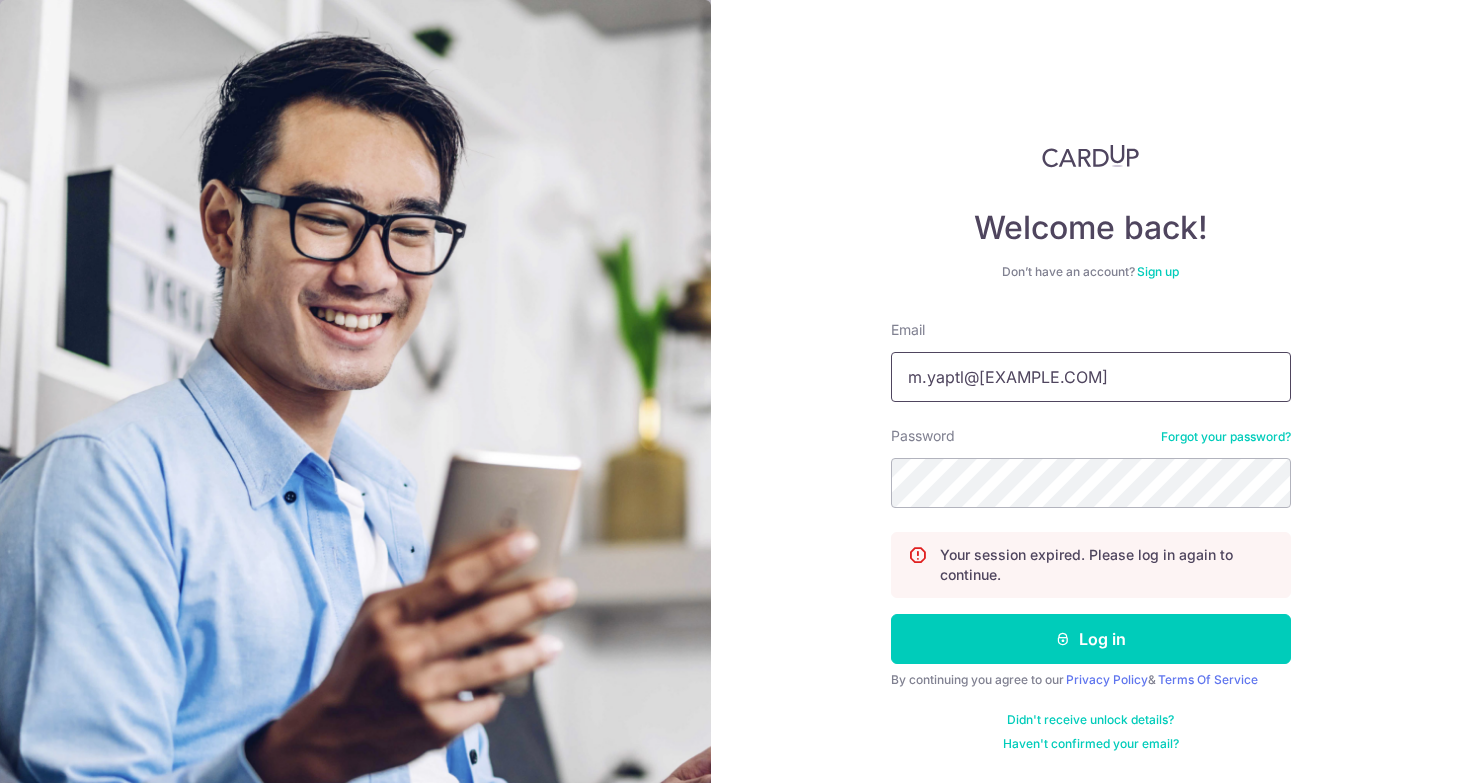 type on "m.yaptl@[EXAMPLE.COM]" 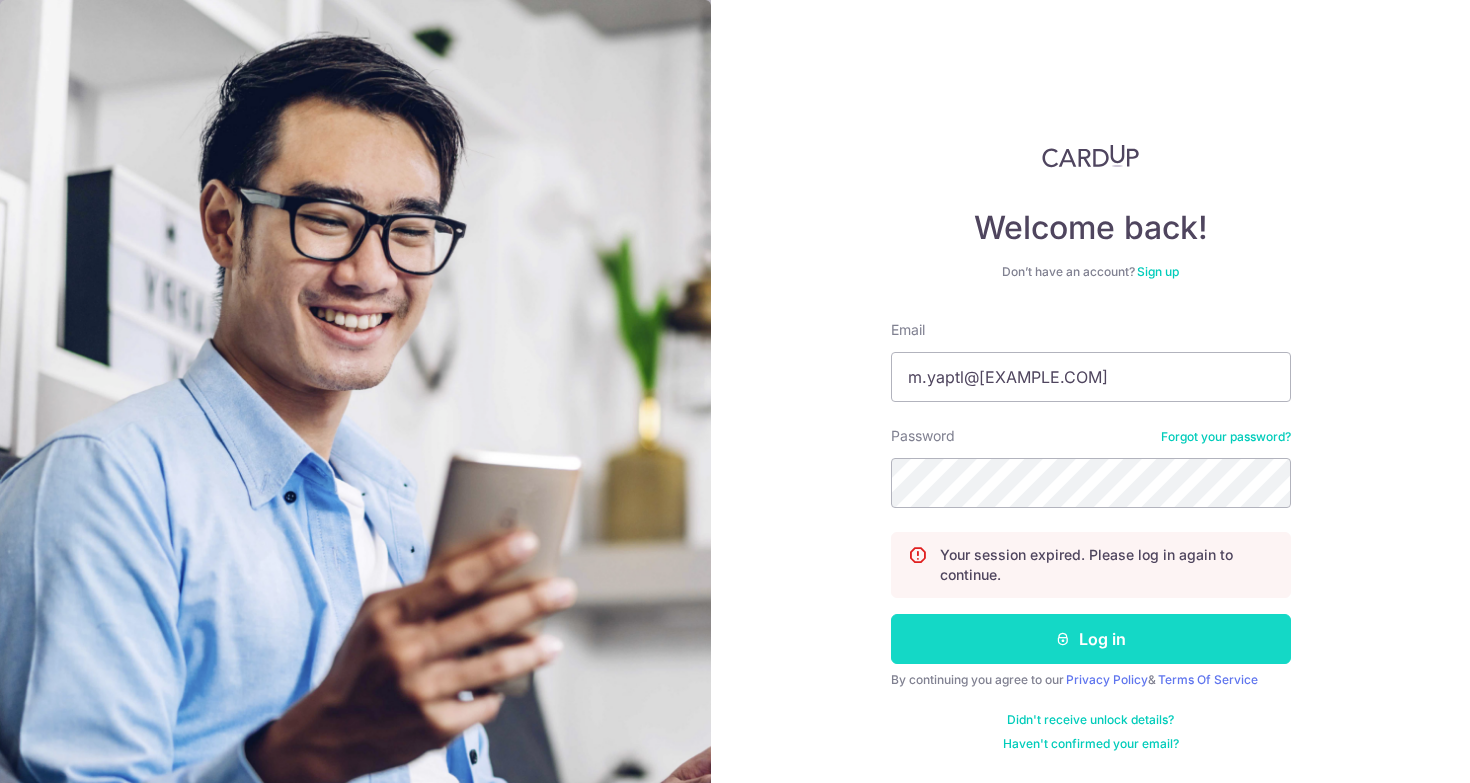 click on "Log in" at bounding box center (1091, 639) 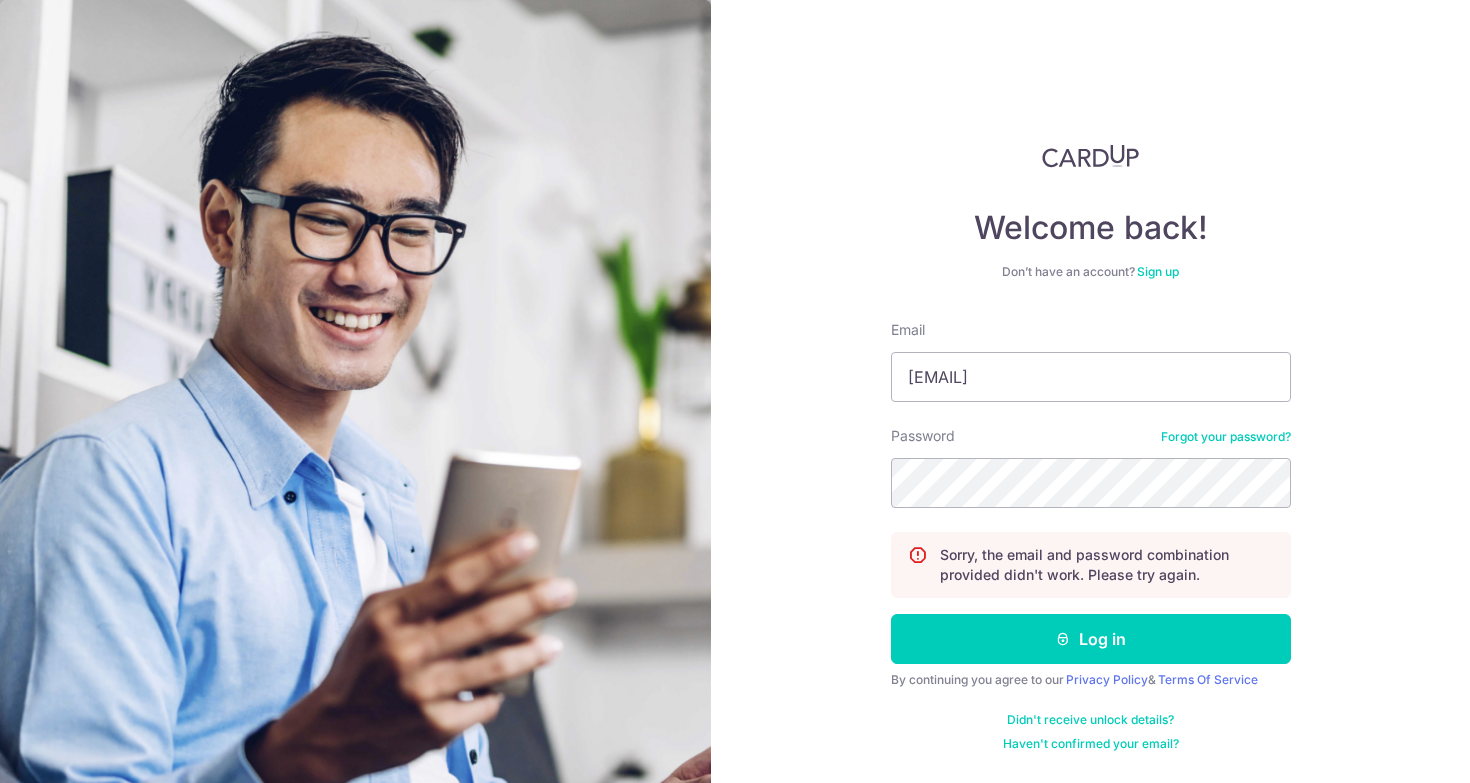 scroll, scrollTop: 0, scrollLeft: 0, axis: both 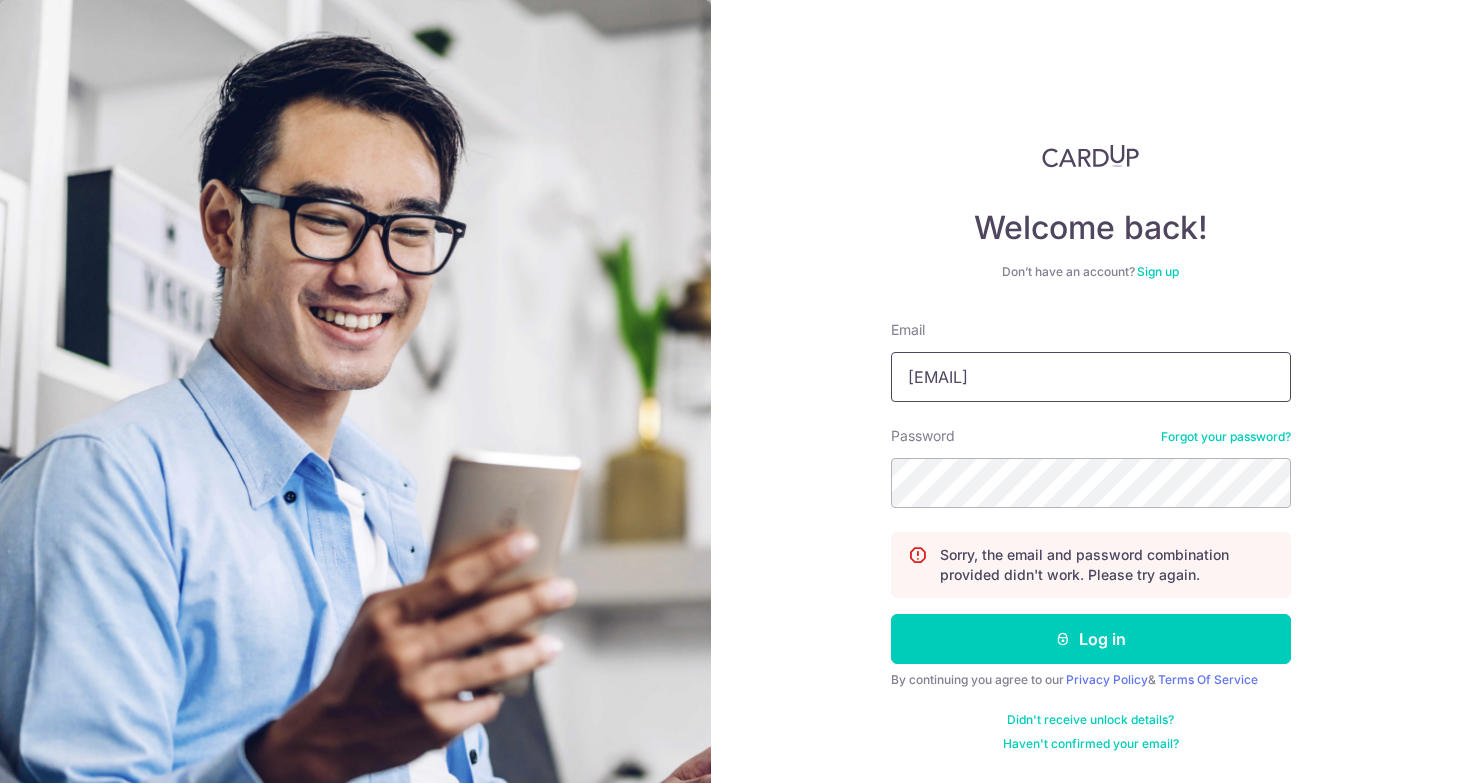 drag, startPoint x: 1103, startPoint y: 363, endPoint x: 1103, endPoint y: 307, distance: 56 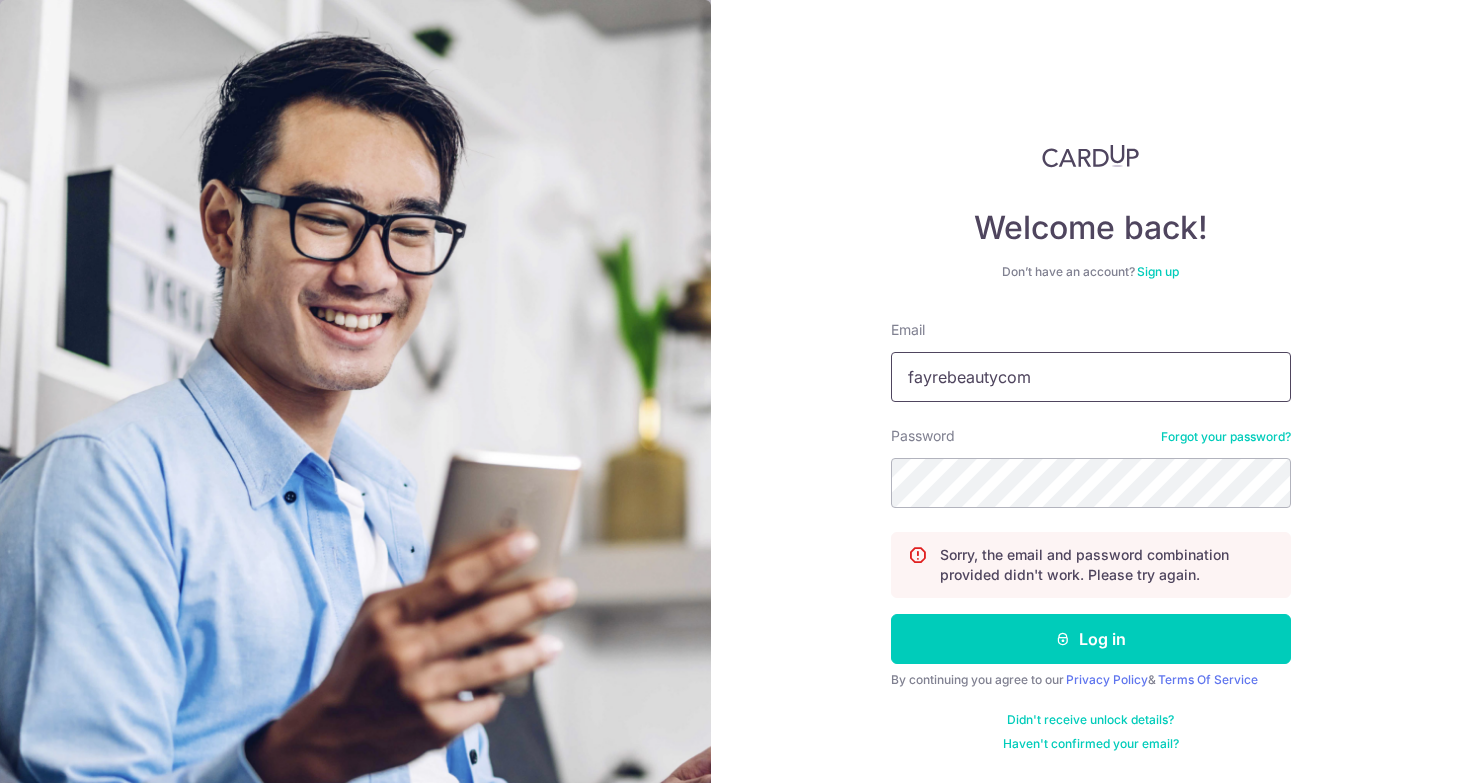 drag, startPoint x: 1051, startPoint y: 389, endPoint x: 1019, endPoint y: 254, distance: 138.74077 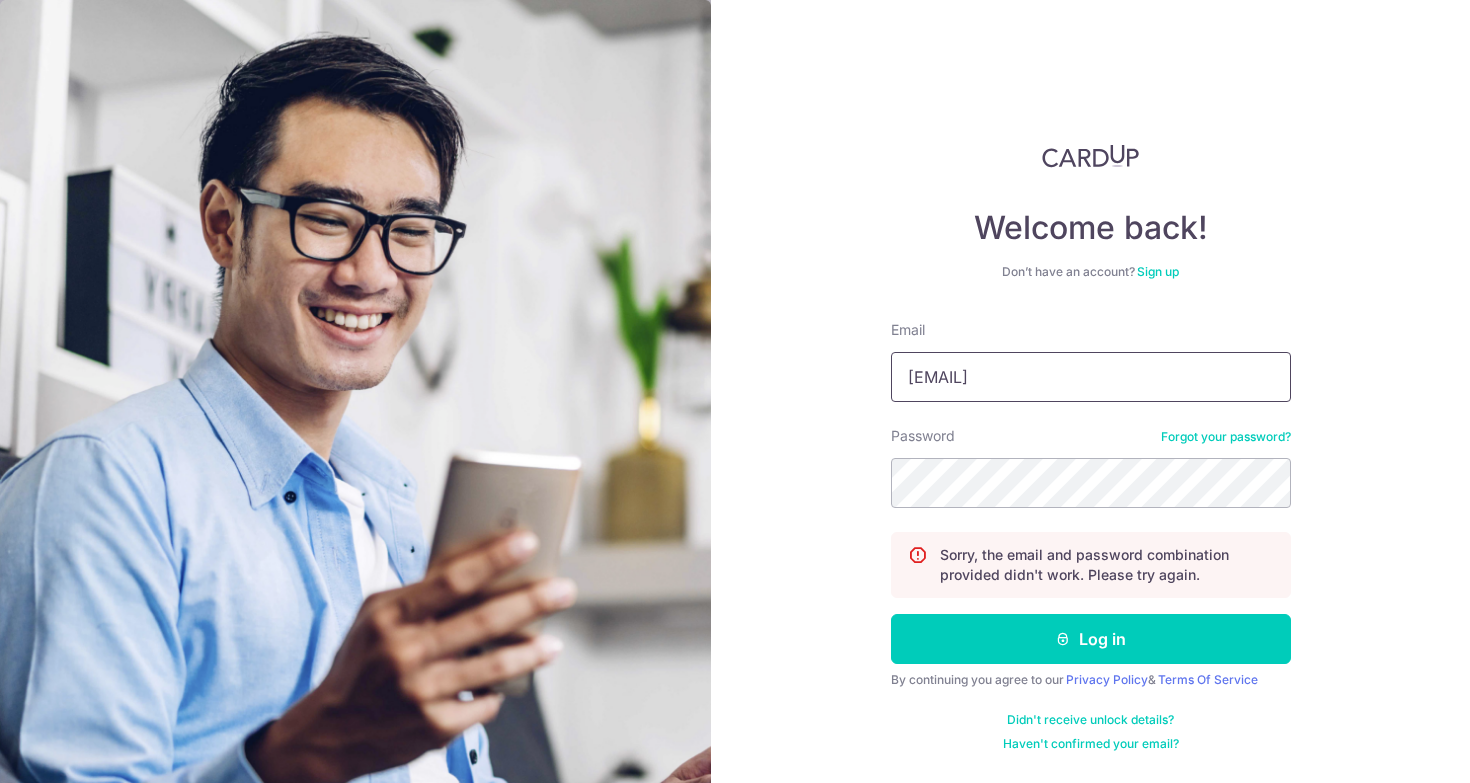 type on "[EMAIL]" 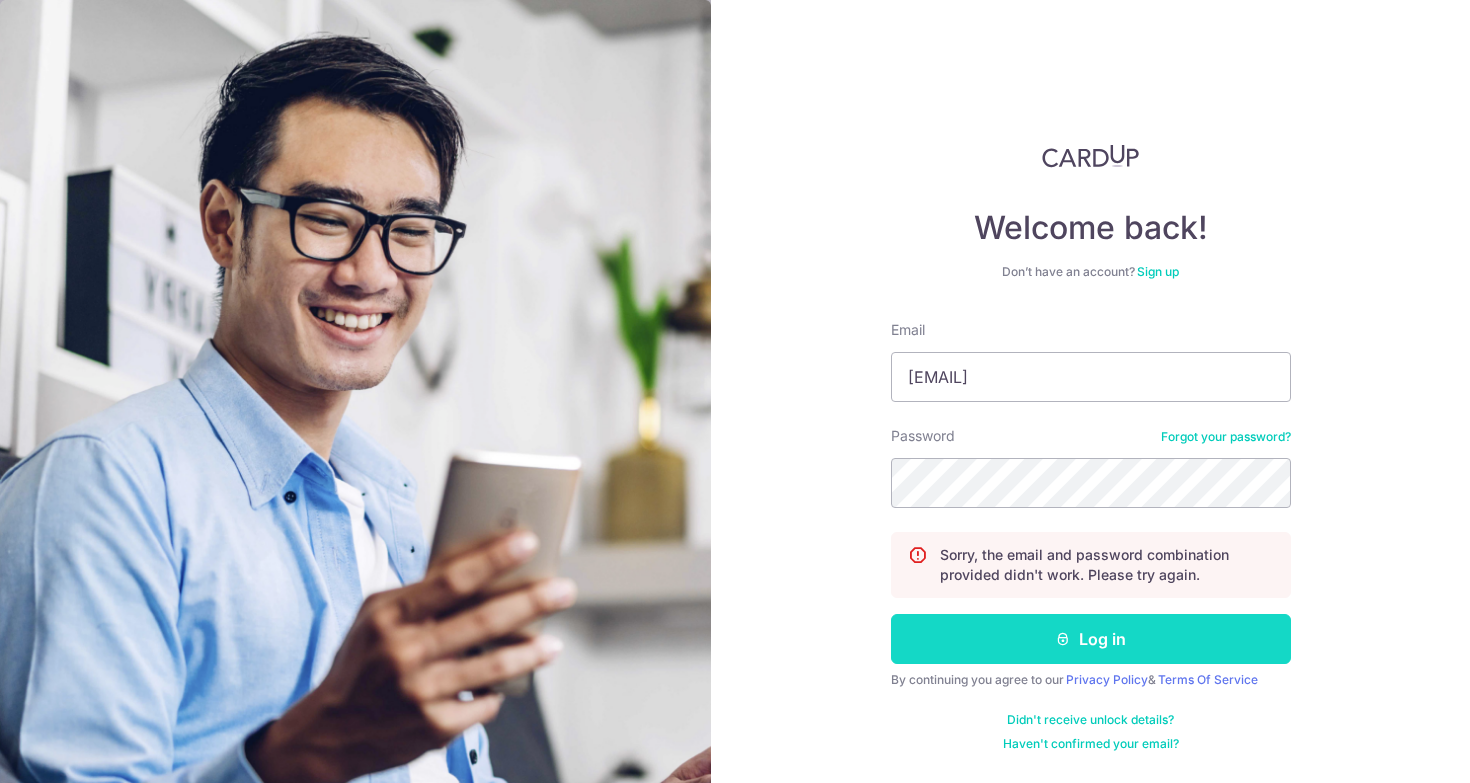 click on "Log in" at bounding box center (1091, 639) 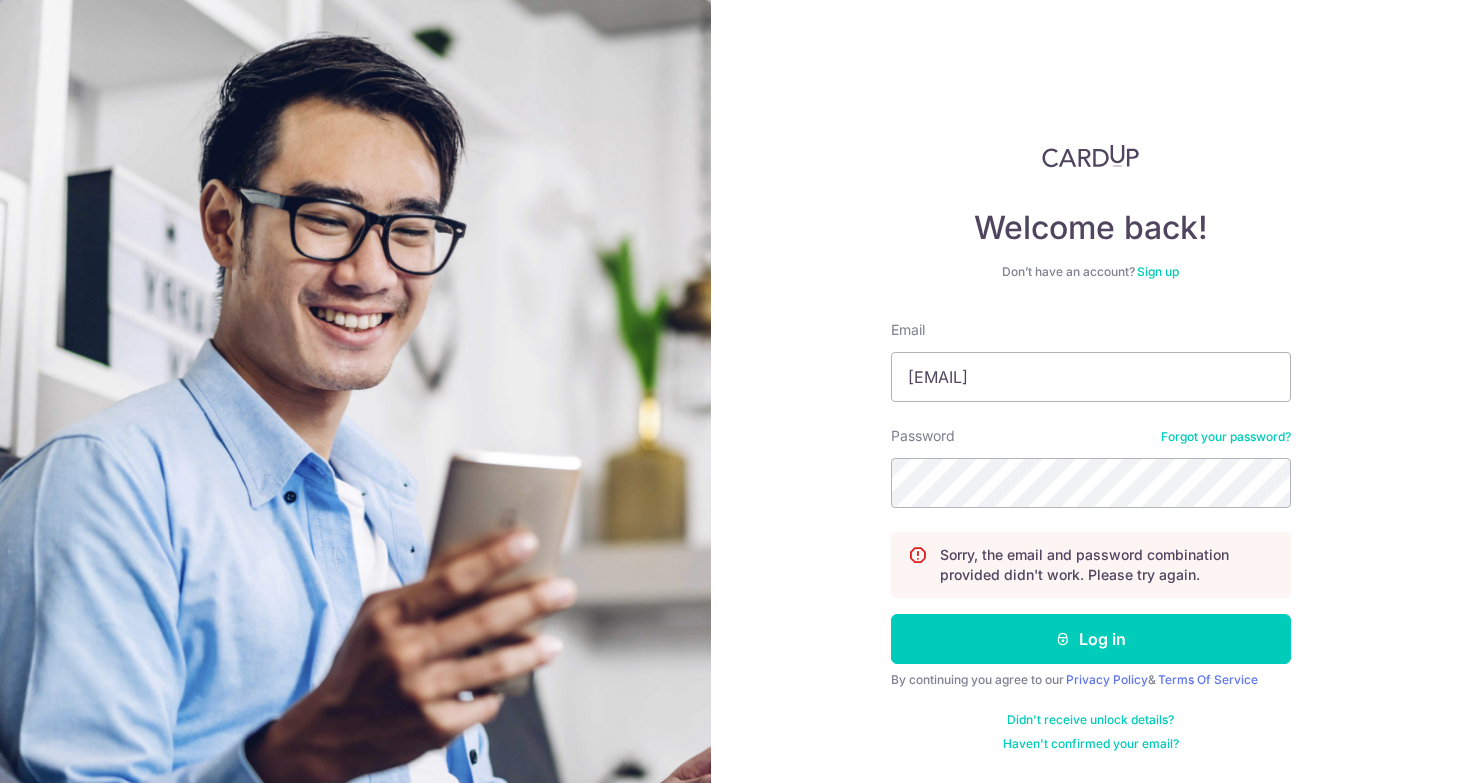 scroll, scrollTop: 0, scrollLeft: 0, axis: both 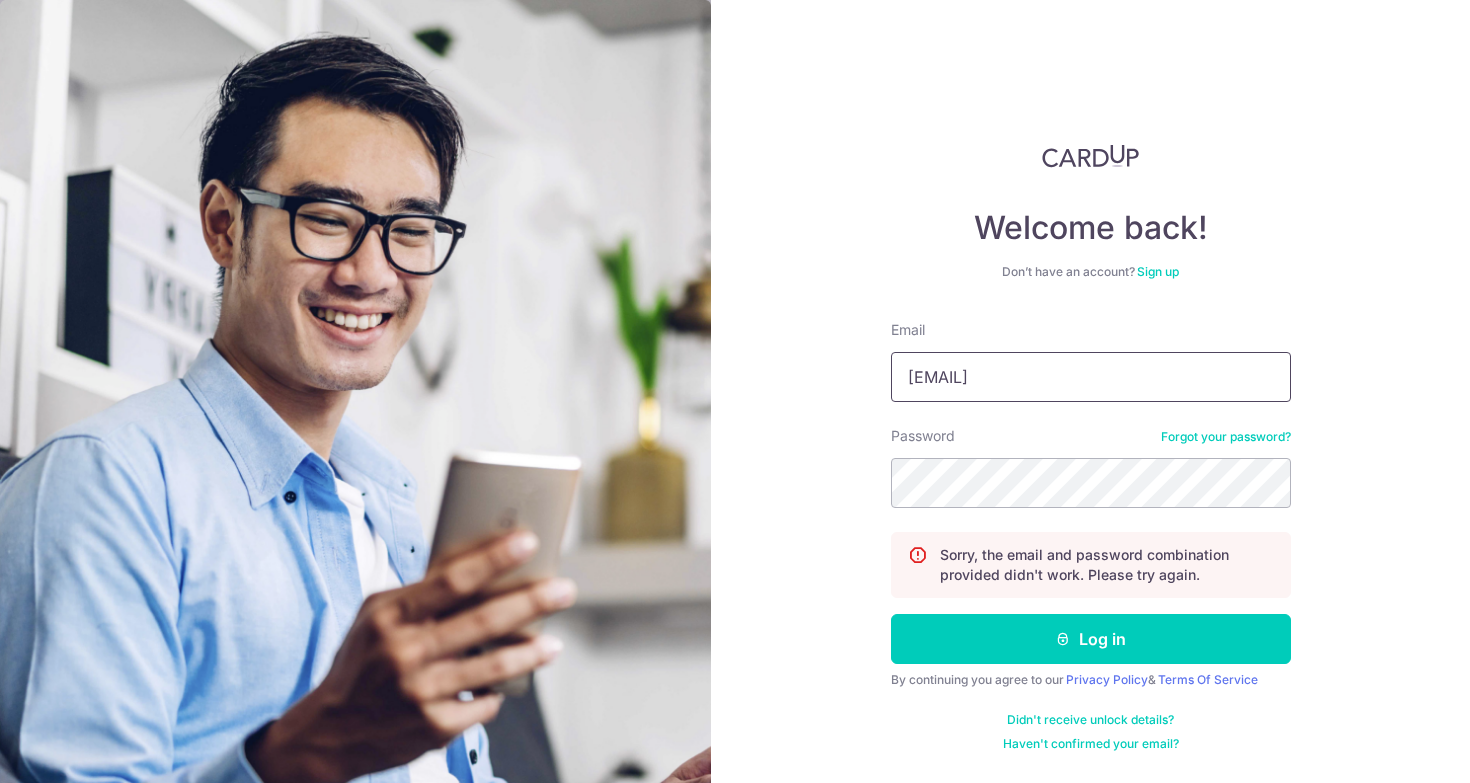 drag, startPoint x: 1107, startPoint y: 382, endPoint x: 1062, endPoint y: 282, distance: 109.65856 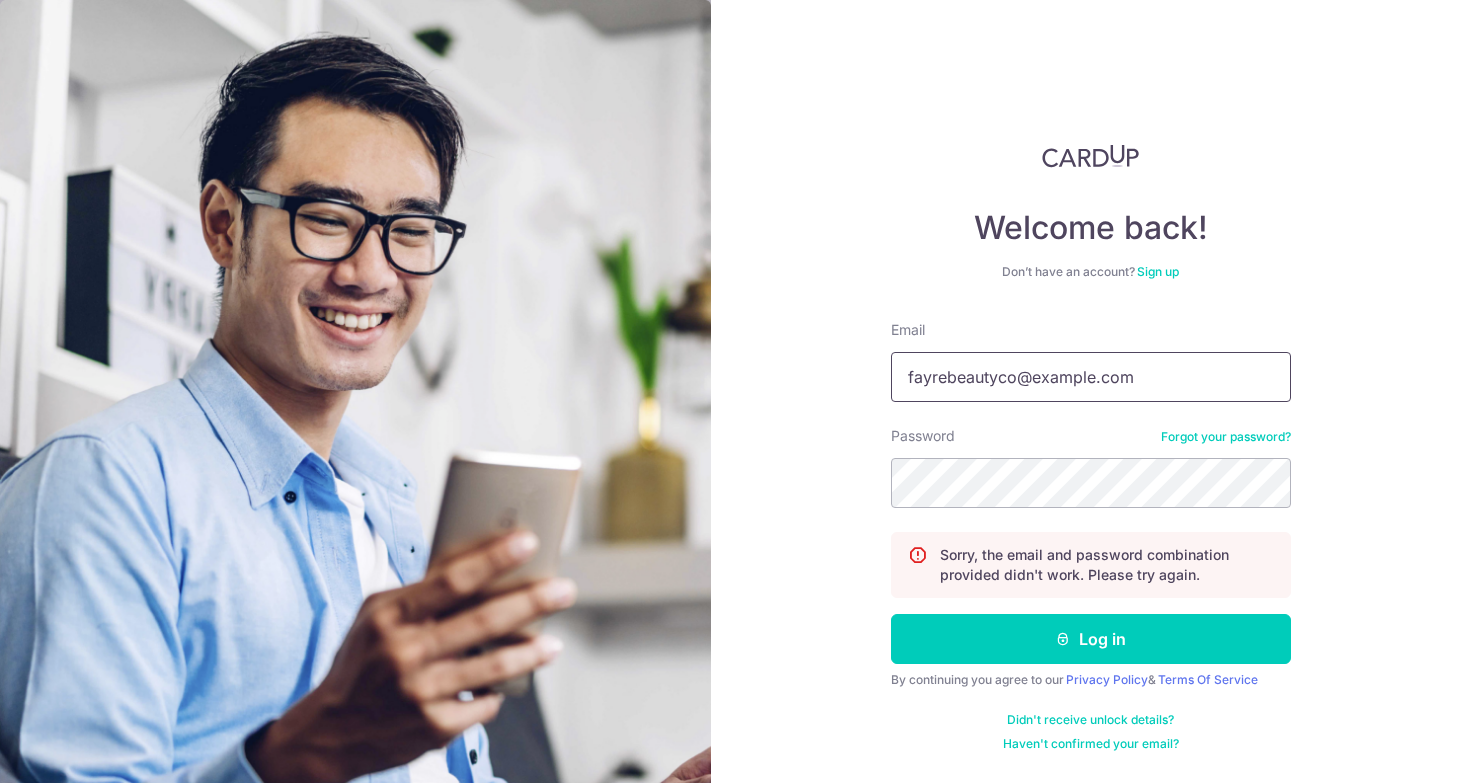type on "fayrebeautyco" 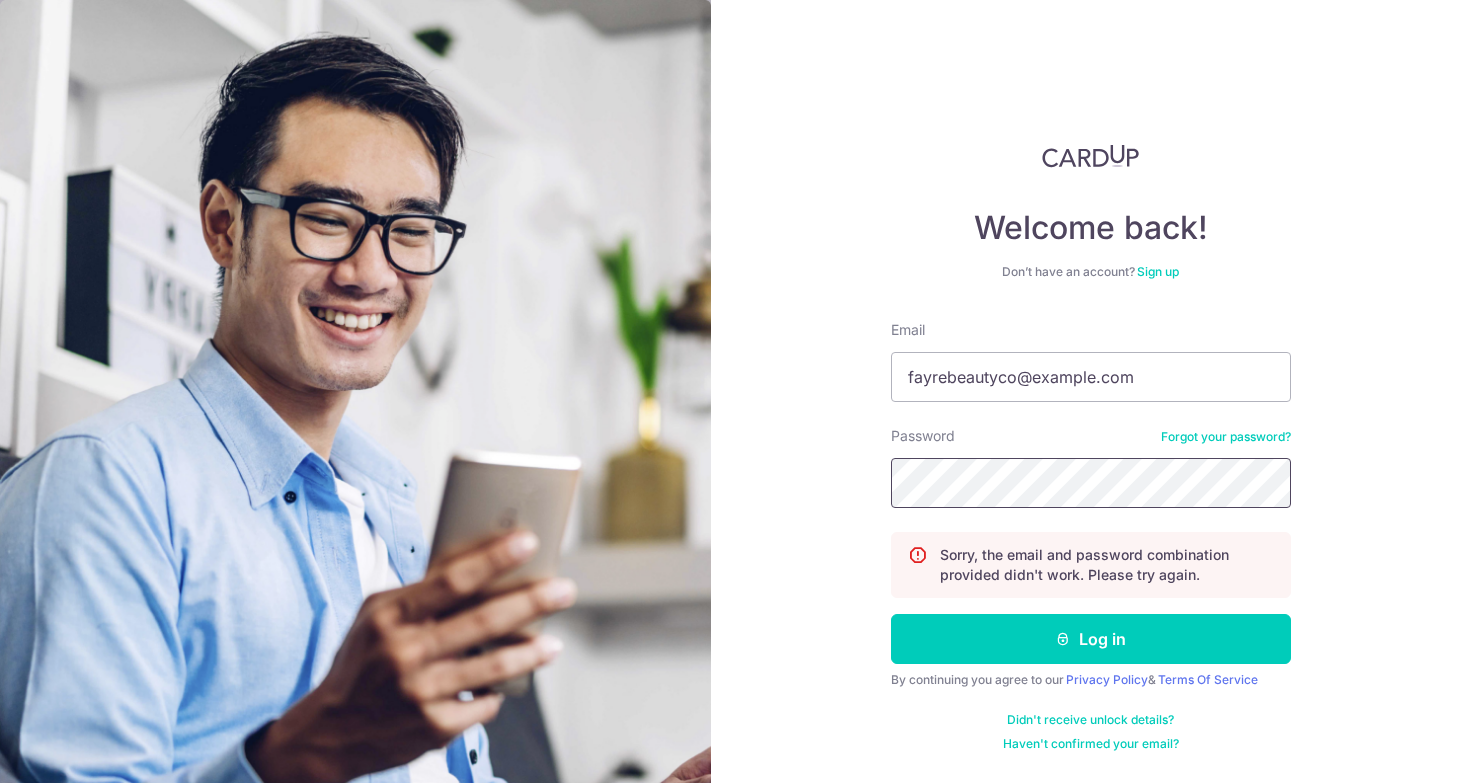 click on "Log in" at bounding box center [1091, 639] 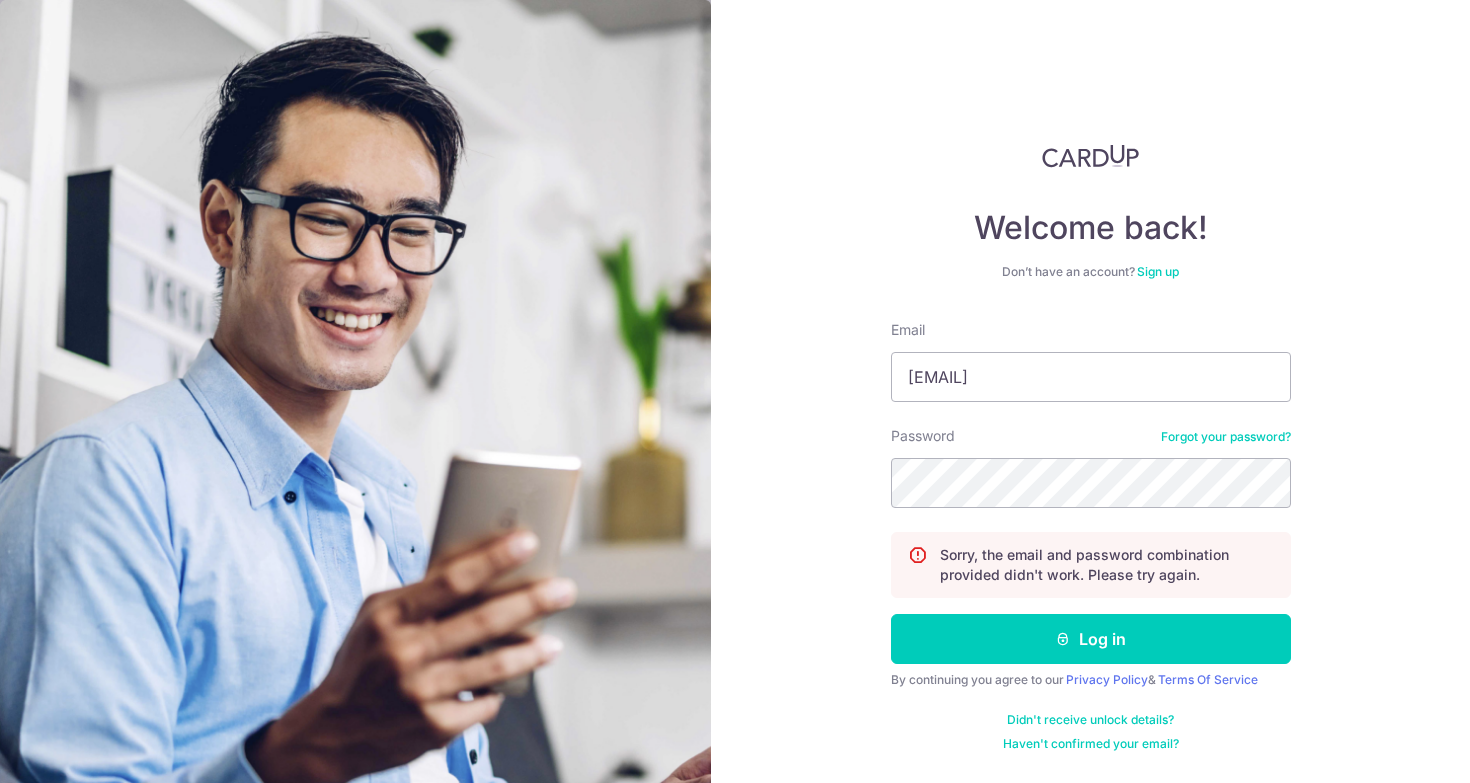 scroll, scrollTop: 0, scrollLeft: 0, axis: both 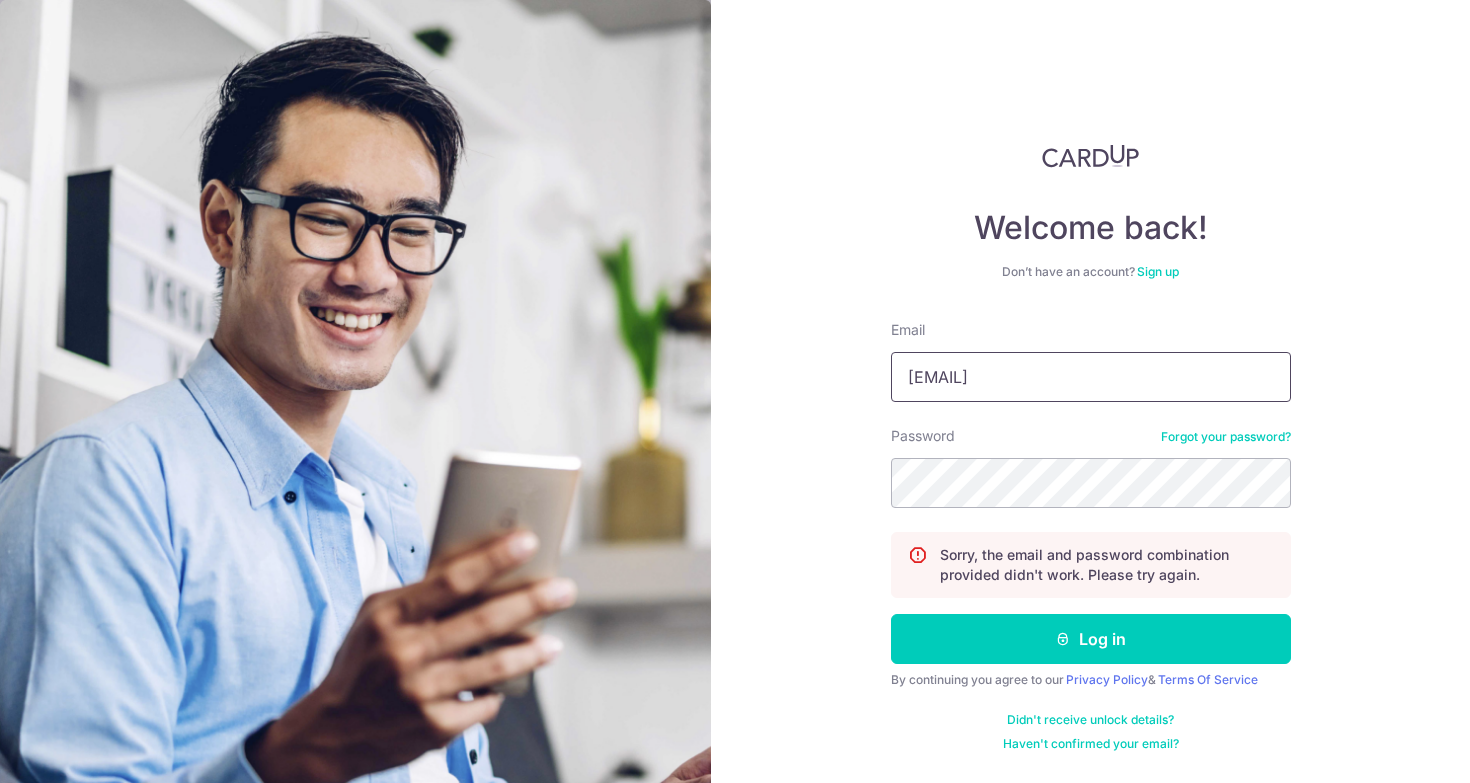 drag, startPoint x: 1123, startPoint y: 390, endPoint x: 1090, endPoint y: 268, distance: 126.38433 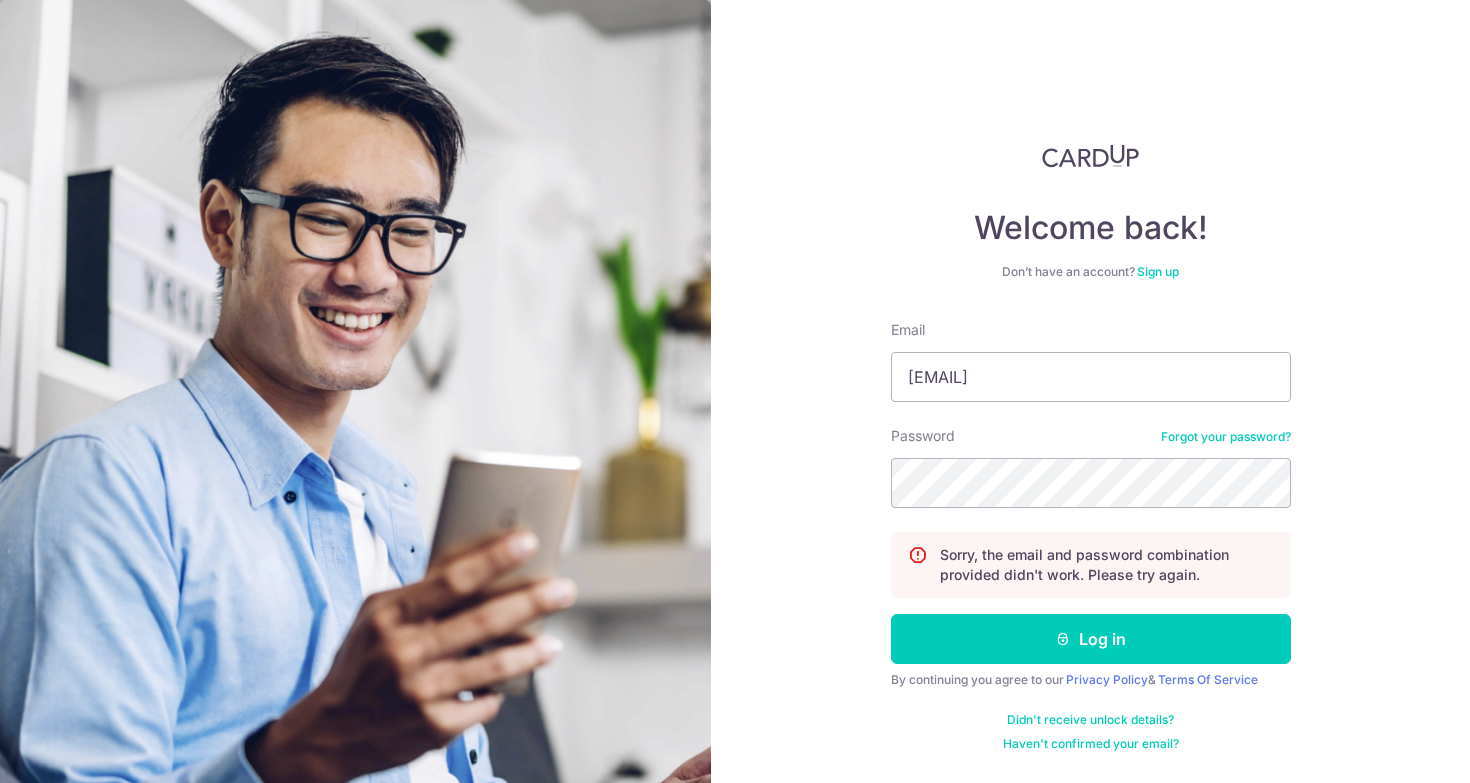 click on "Email
bradleyfk@gmail.com
Password
Forgot your password?
Sorry, the email and password combination provided didn't work. Please try again.
Log in
By continuing you agree to our
Privacy Policy
&  Terms Of Service
Didn't receive unlock details?
Haven't confirmed your email?" at bounding box center (1091, 536) 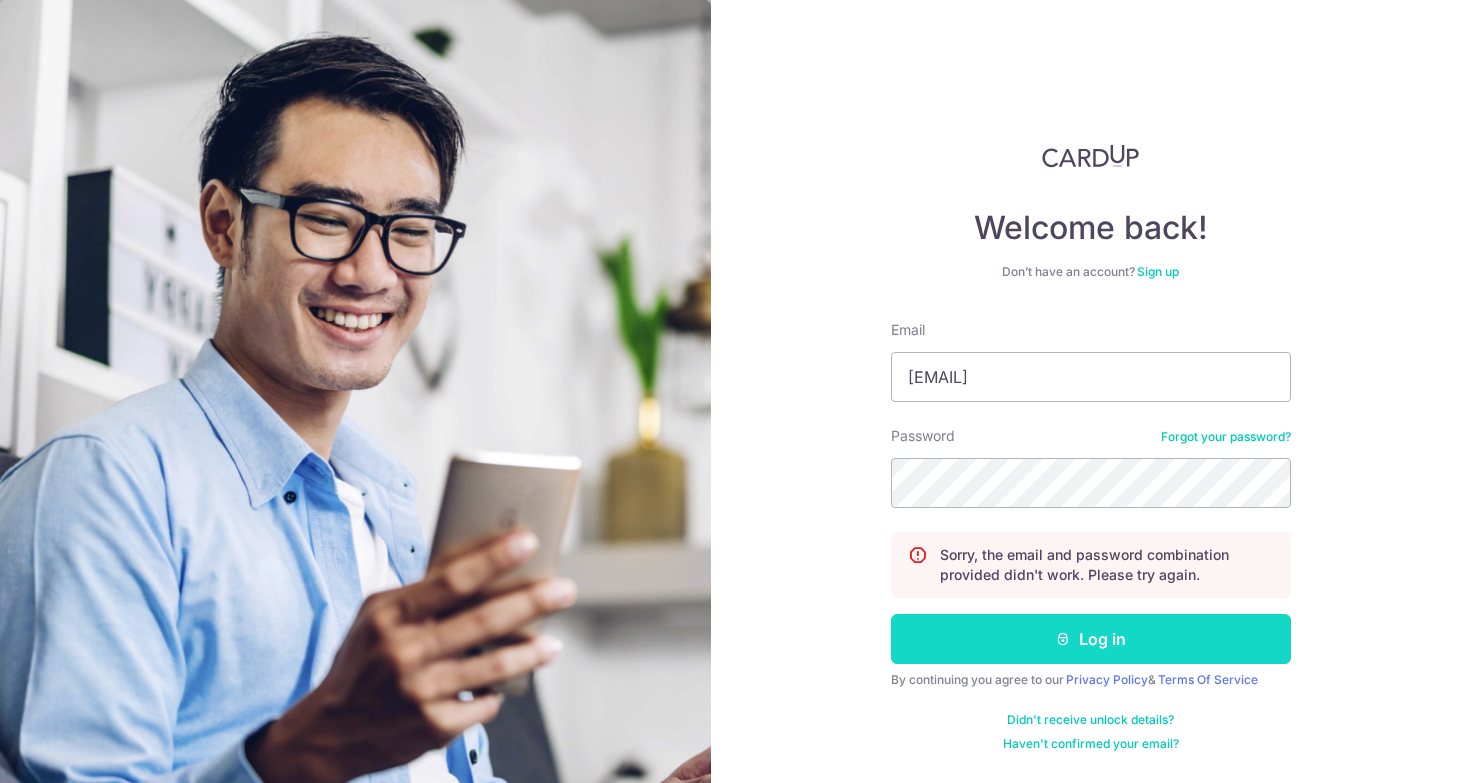 click on "Log in" at bounding box center (1091, 639) 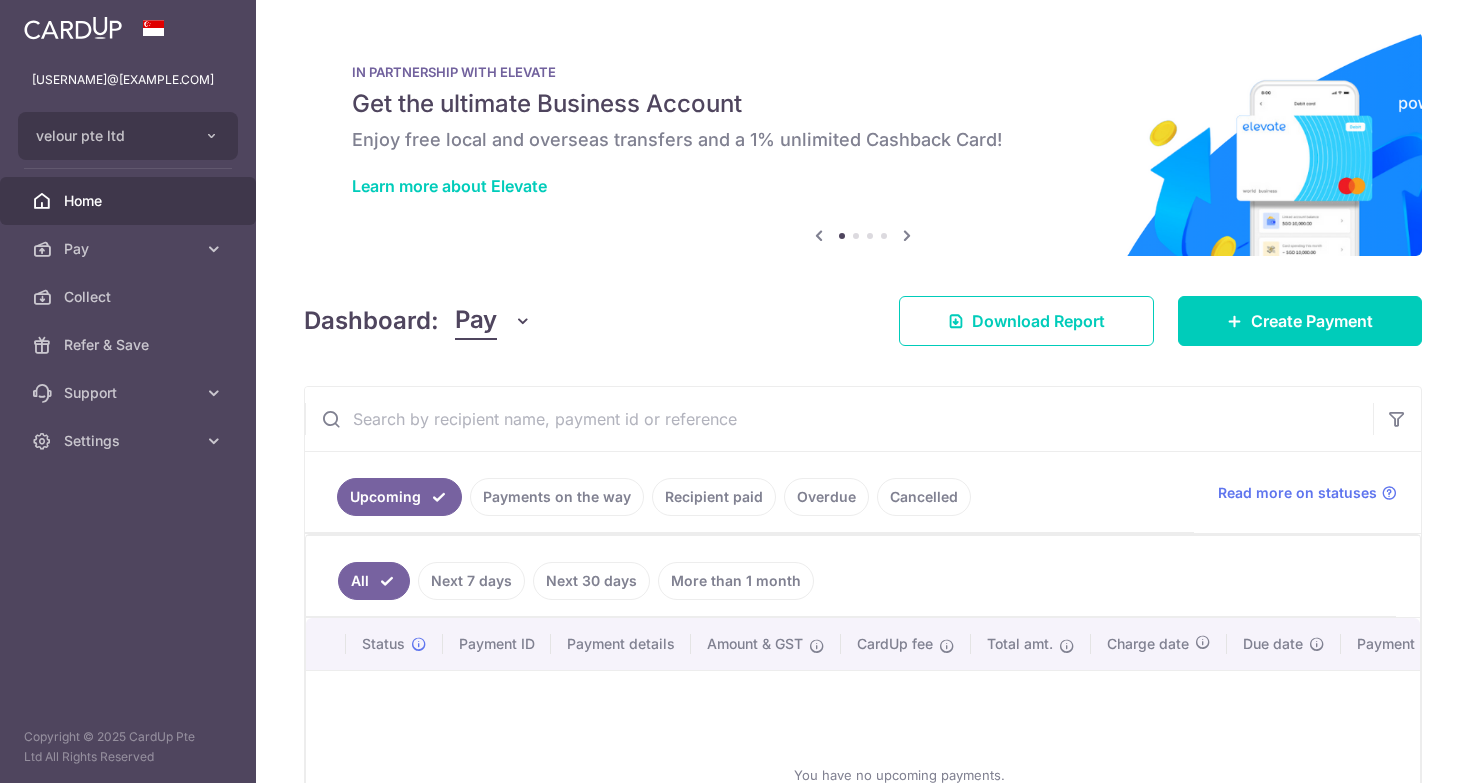 scroll, scrollTop: 0, scrollLeft: 0, axis: both 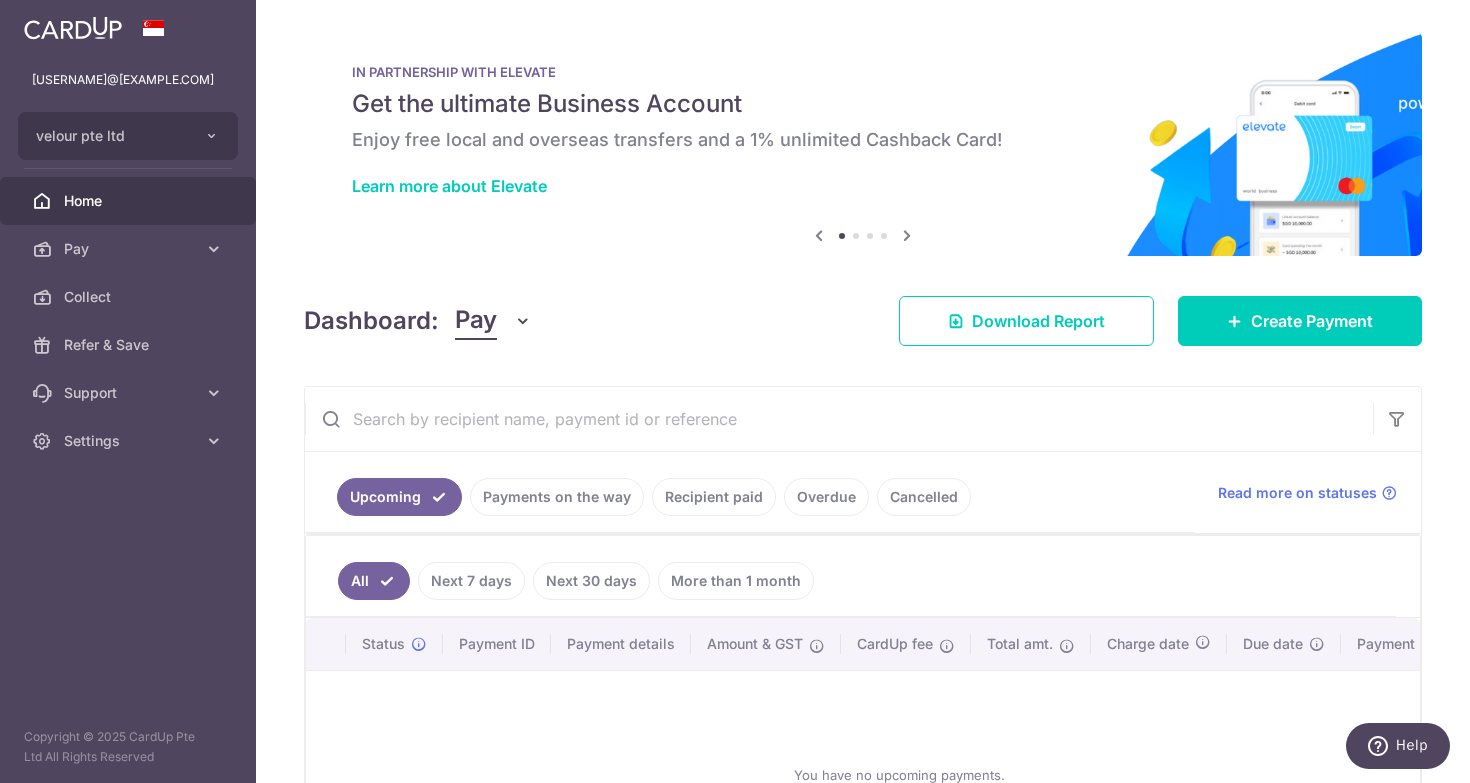 click on "Home" at bounding box center (130, 201) 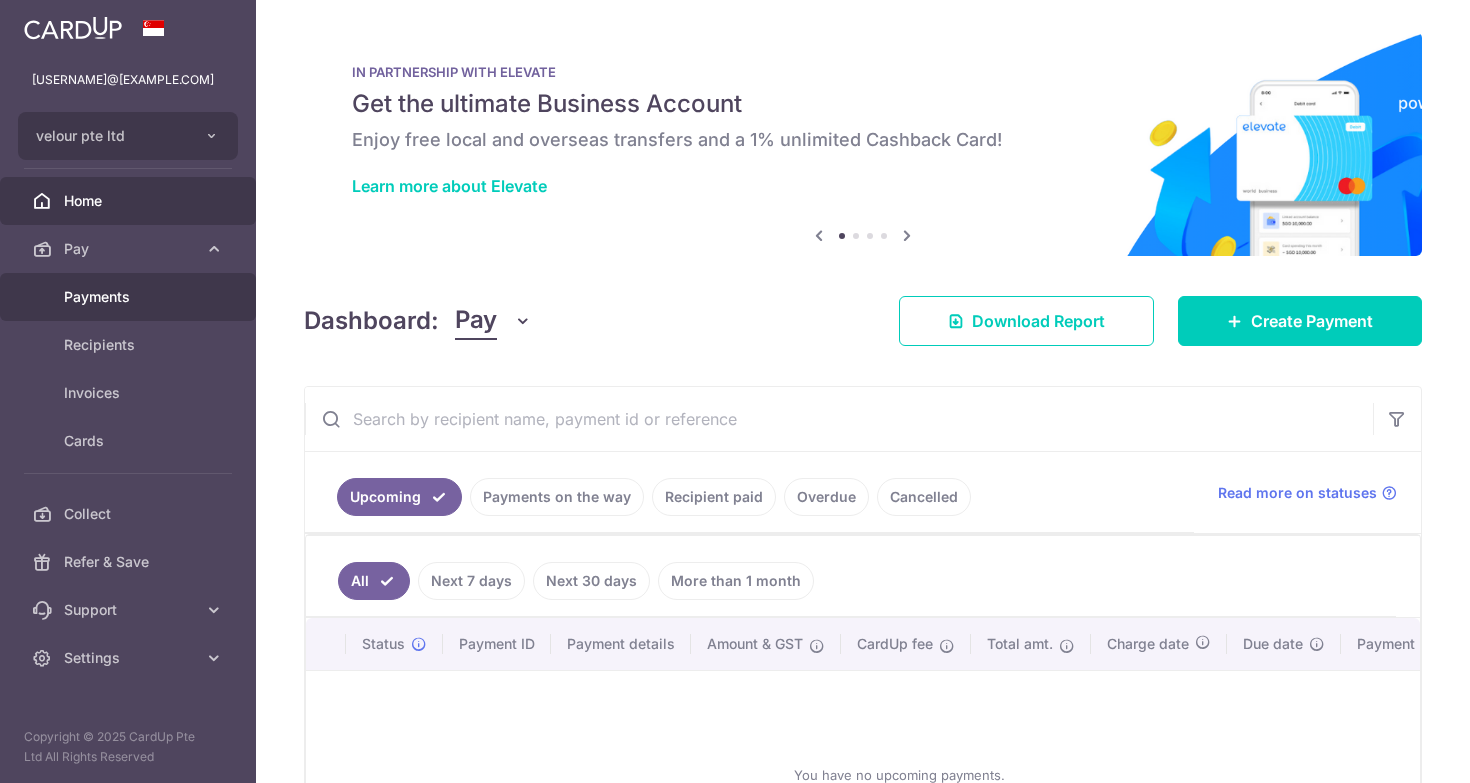 scroll, scrollTop: 0, scrollLeft: 0, axis: both 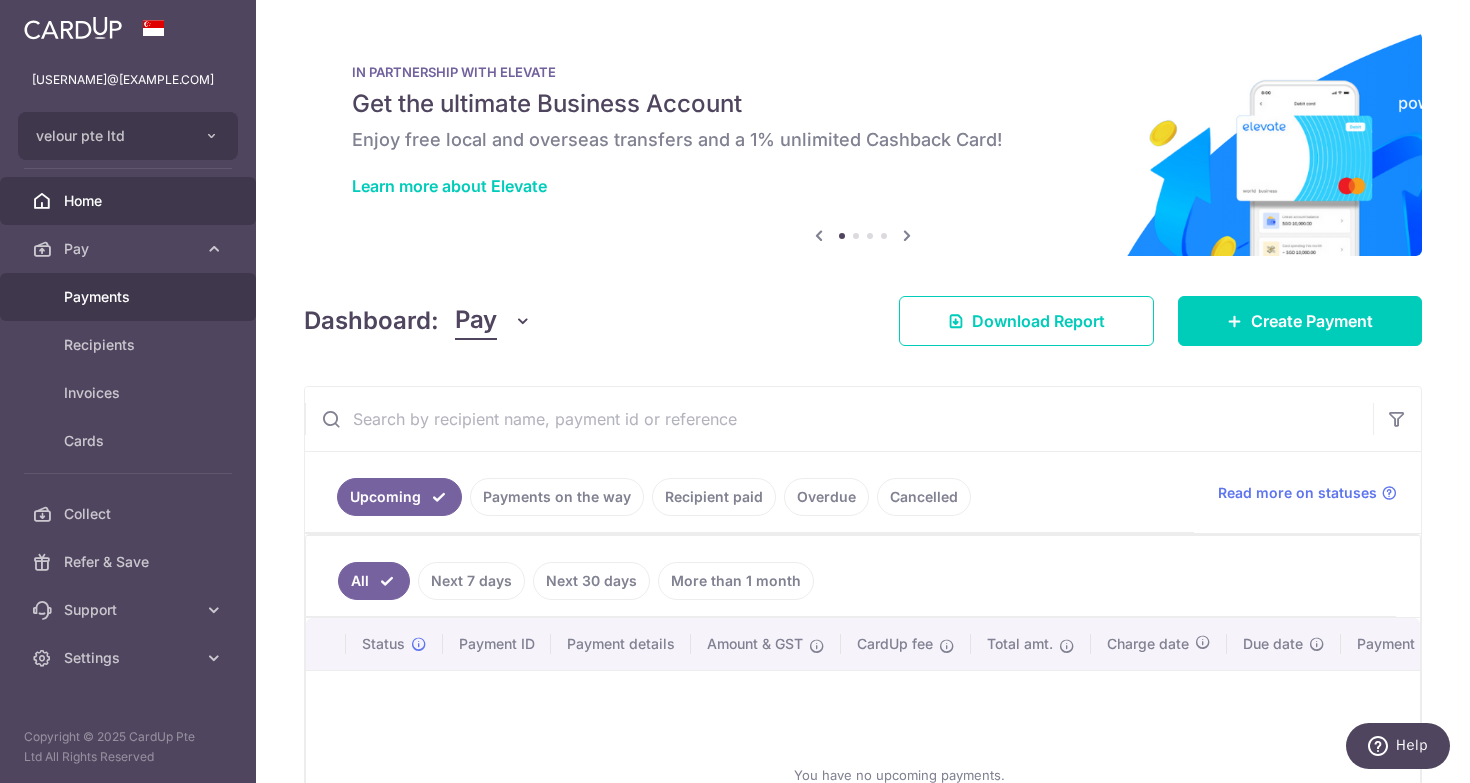 click on "Payments" at bounding box center (130, 297) 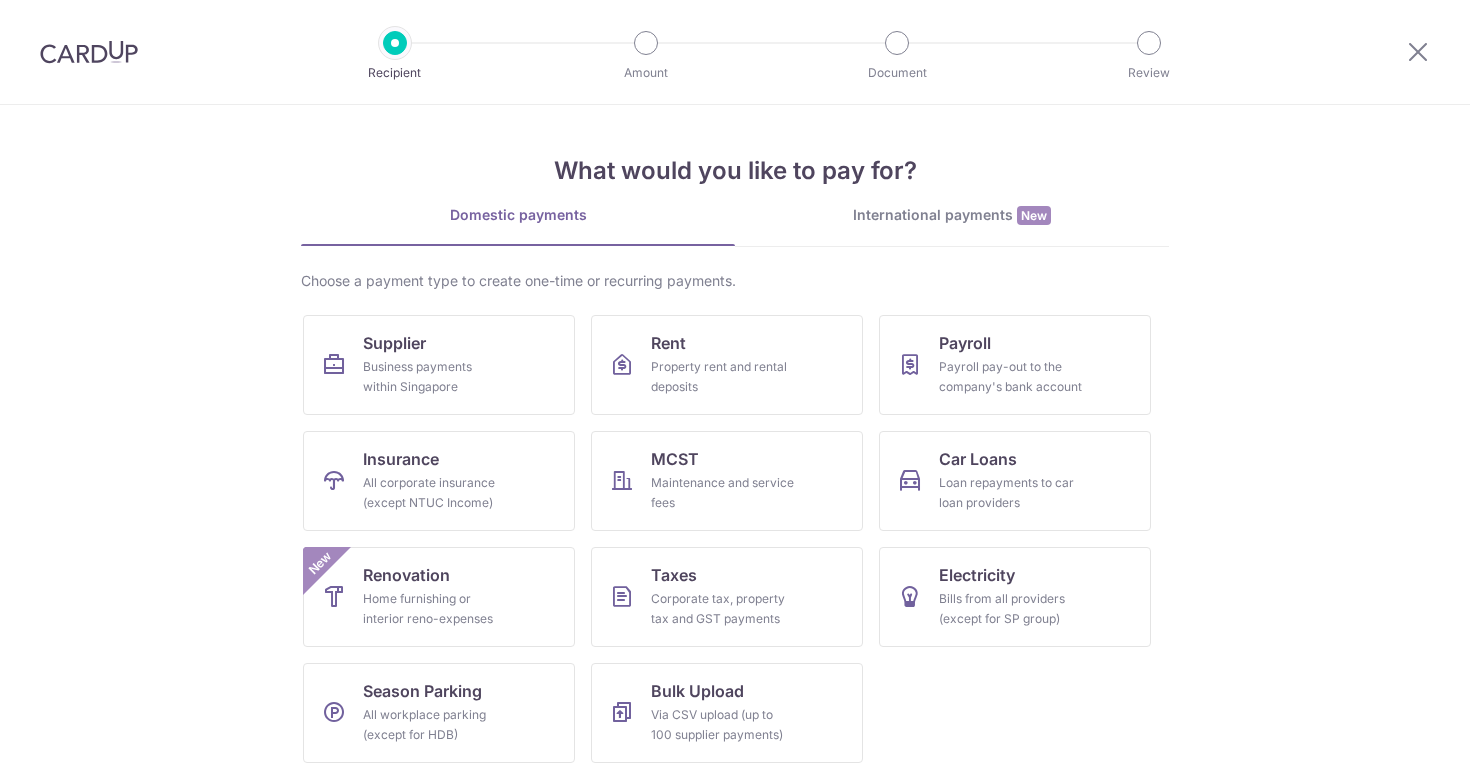scroll, scrollTop: 0, scrollLeft: 0, axis: both 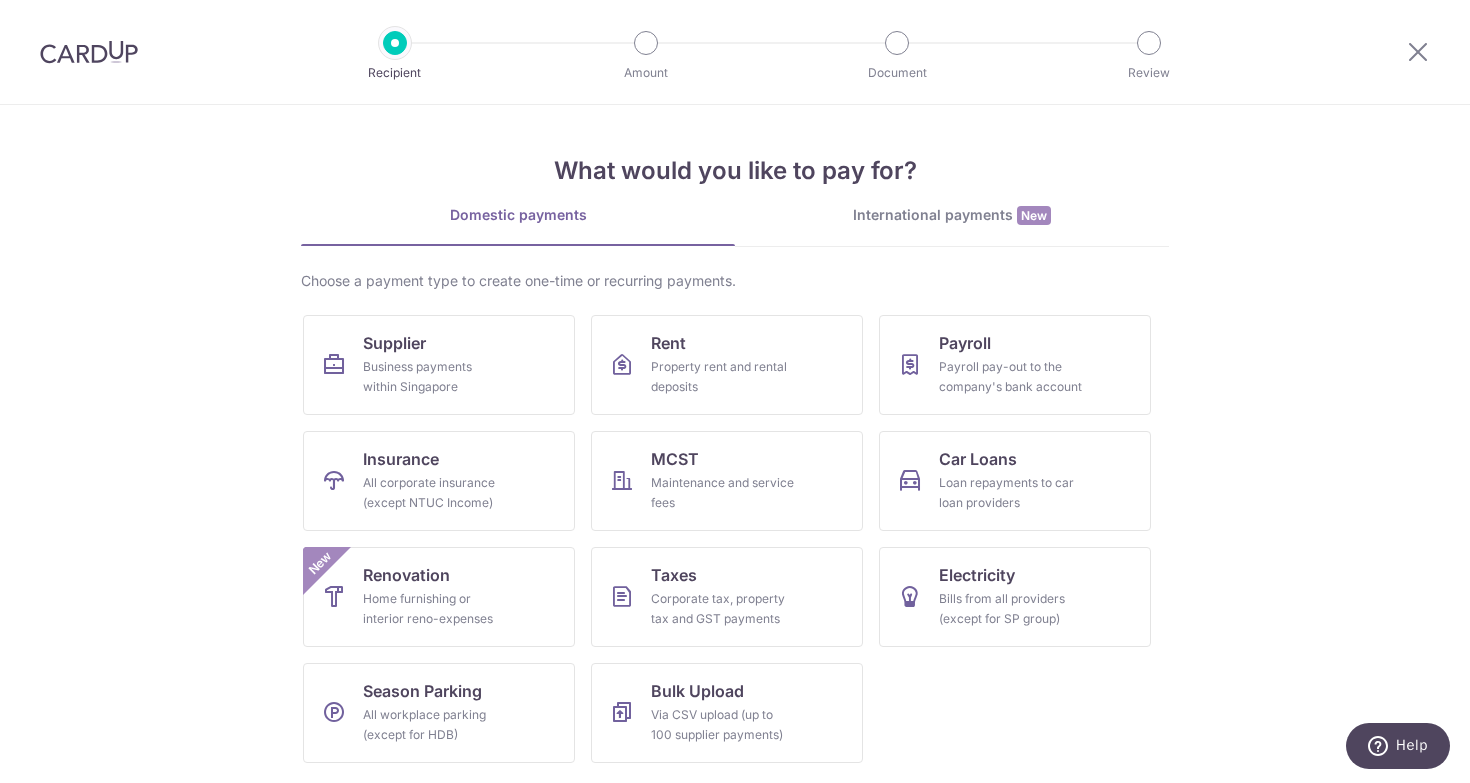 click on "International payments
New" at bounding box center [952, 215] 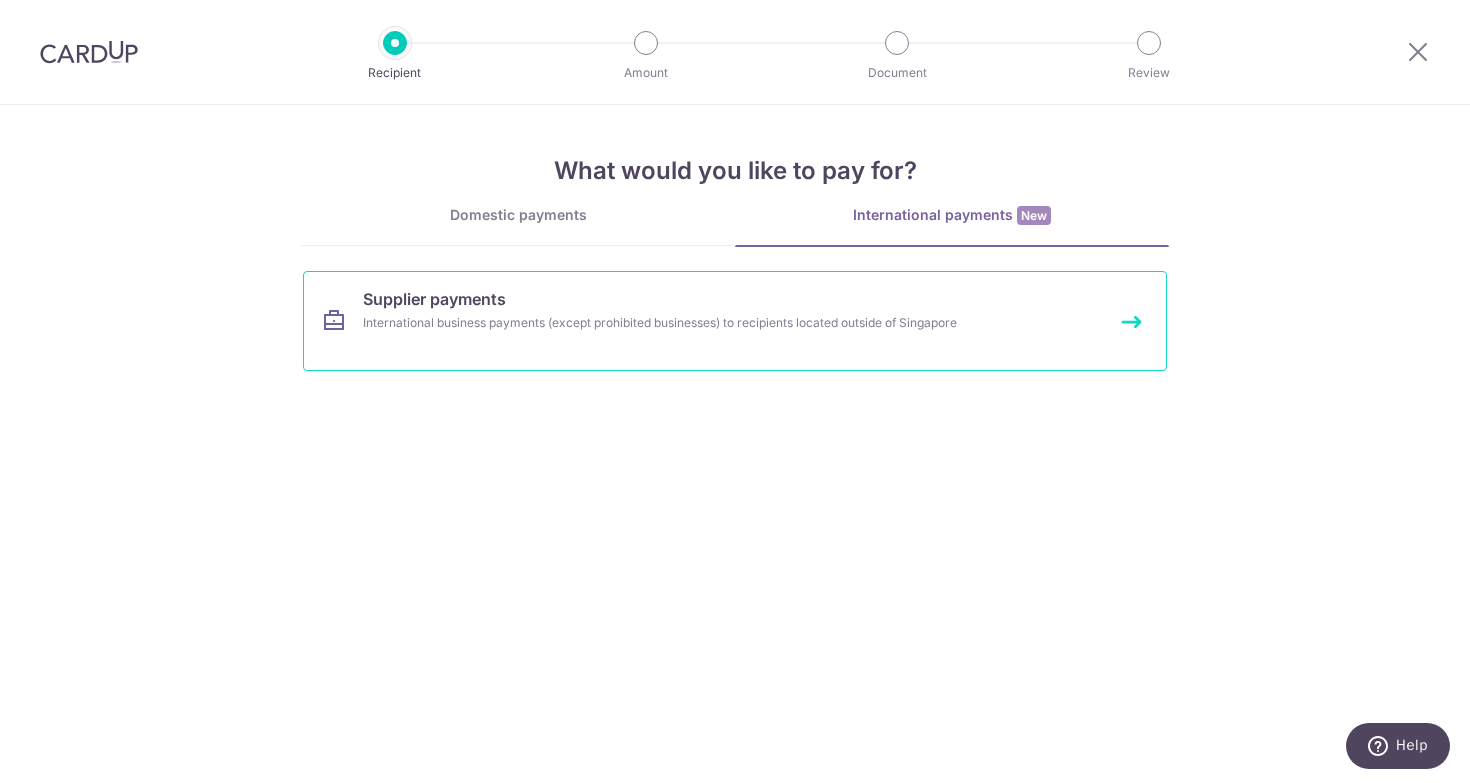 click on "International business payments (except prohibited businesses) to recipients located outside of Singapore" at bounding box center (708, 323) 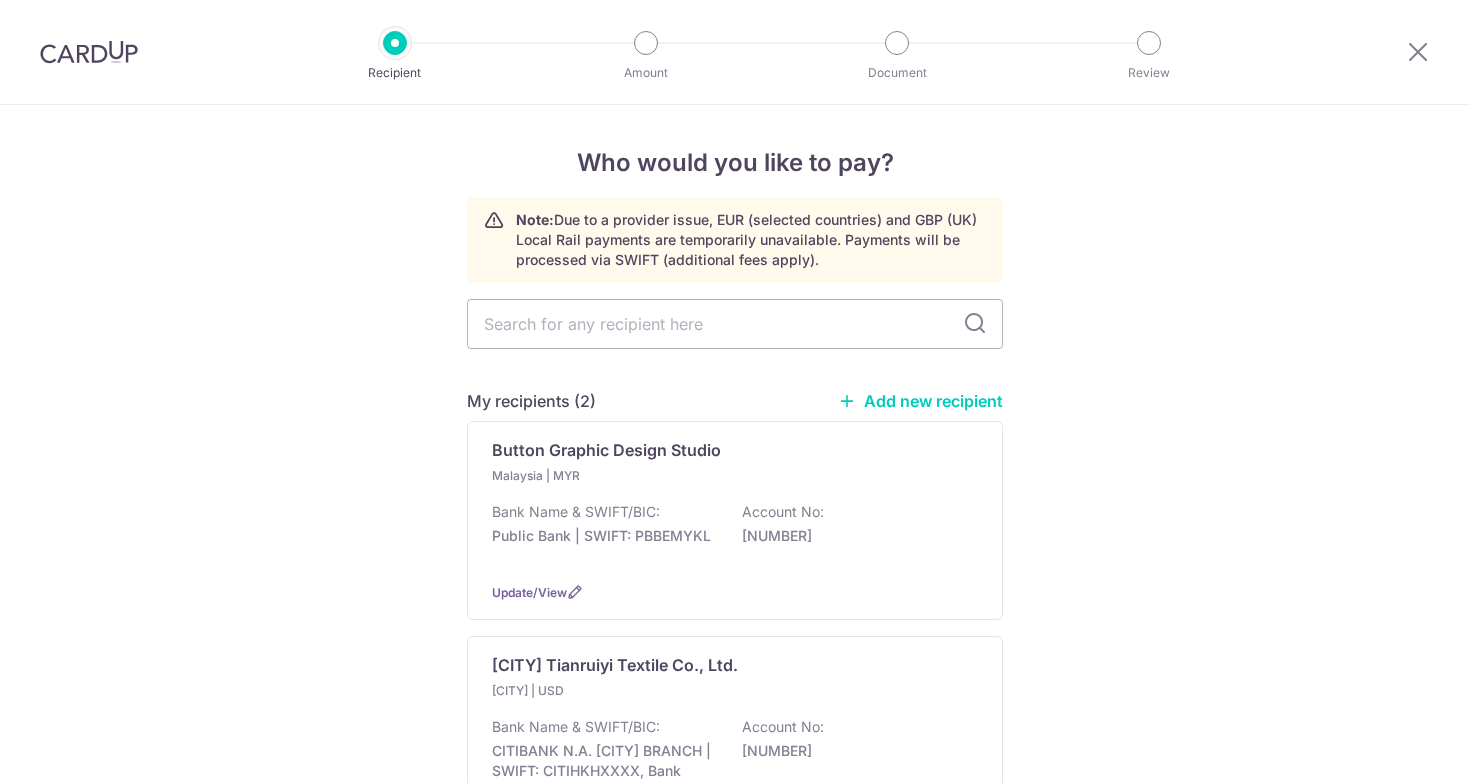 scroll, scrollTop: 0, scrollLeft: 0, axis: both 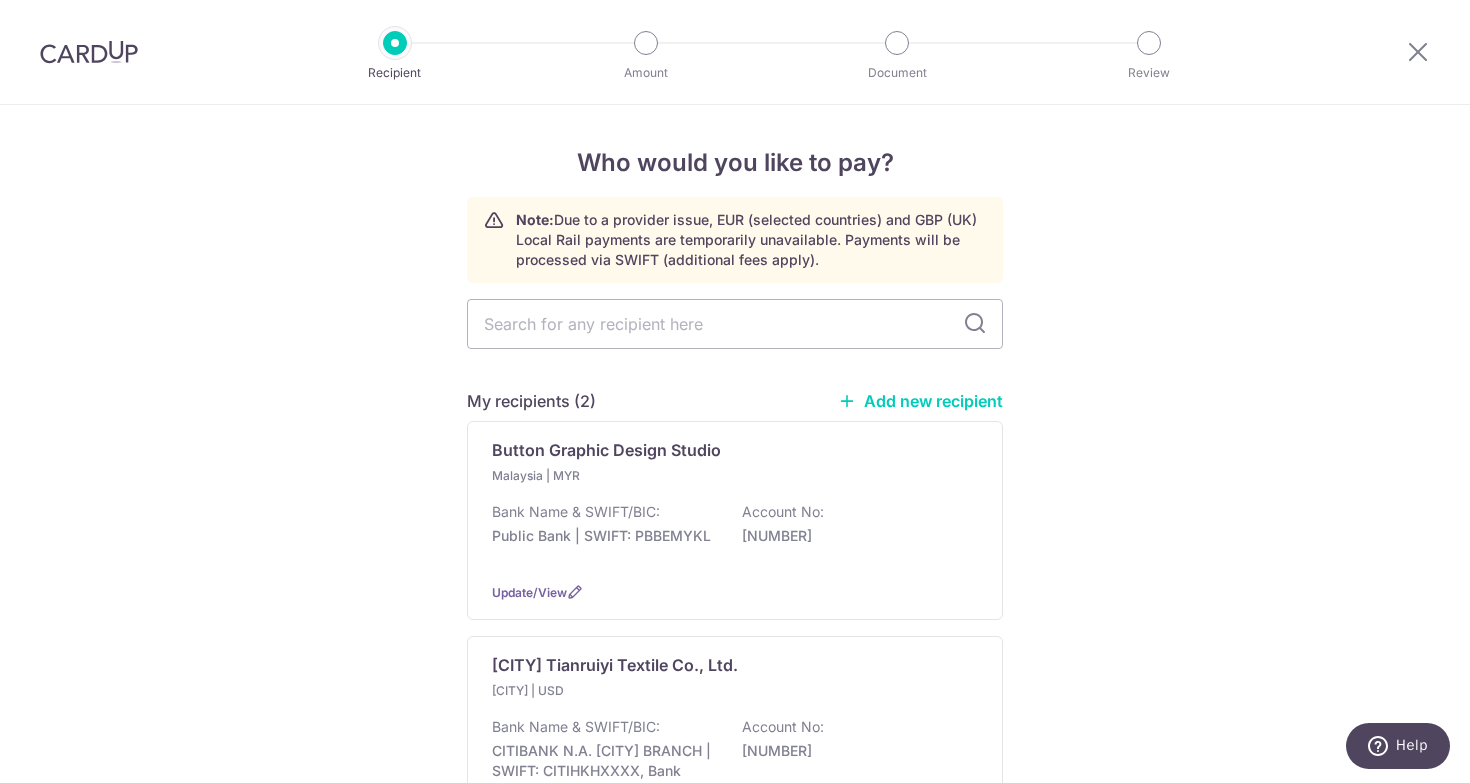 click on "Add new recipient" at bounding box center (920, 401) 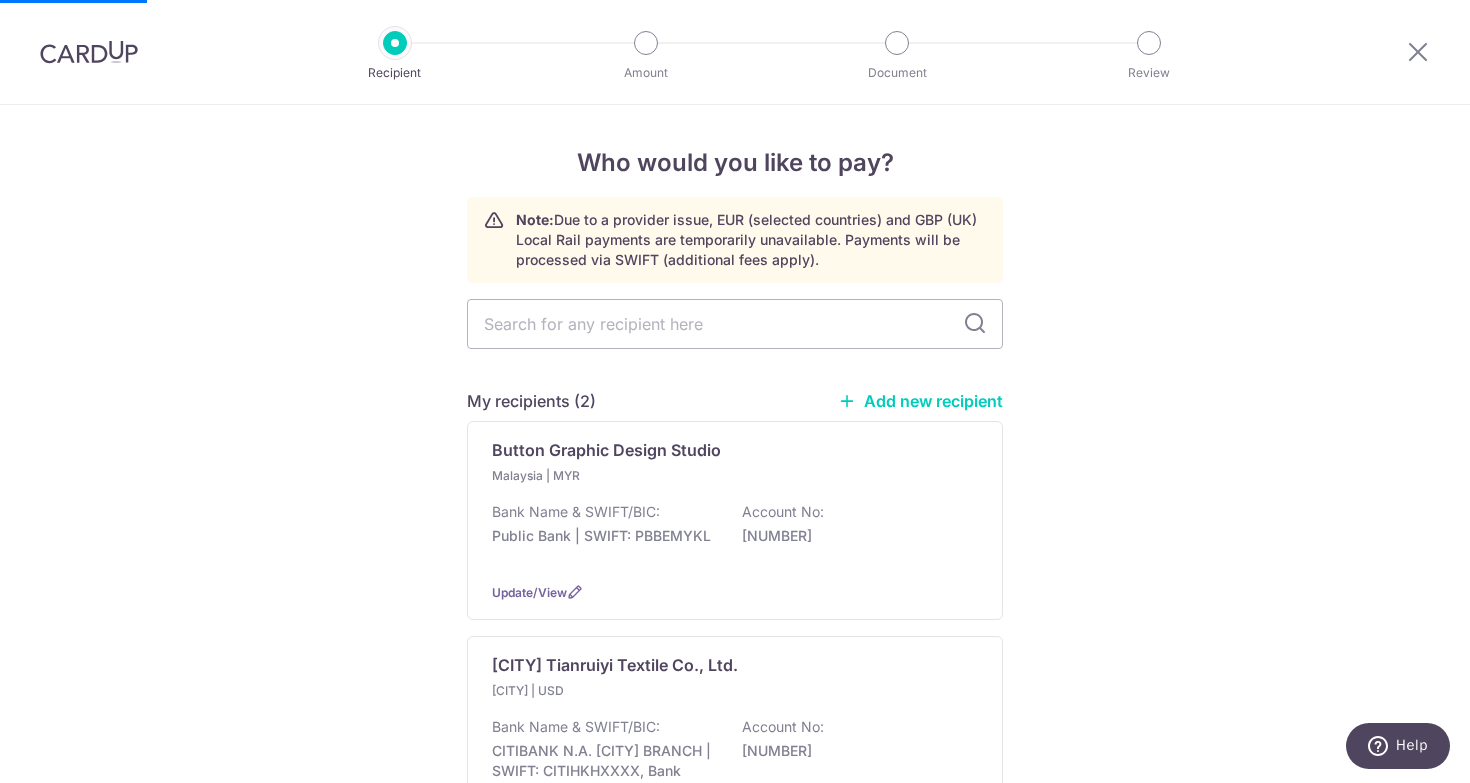 select 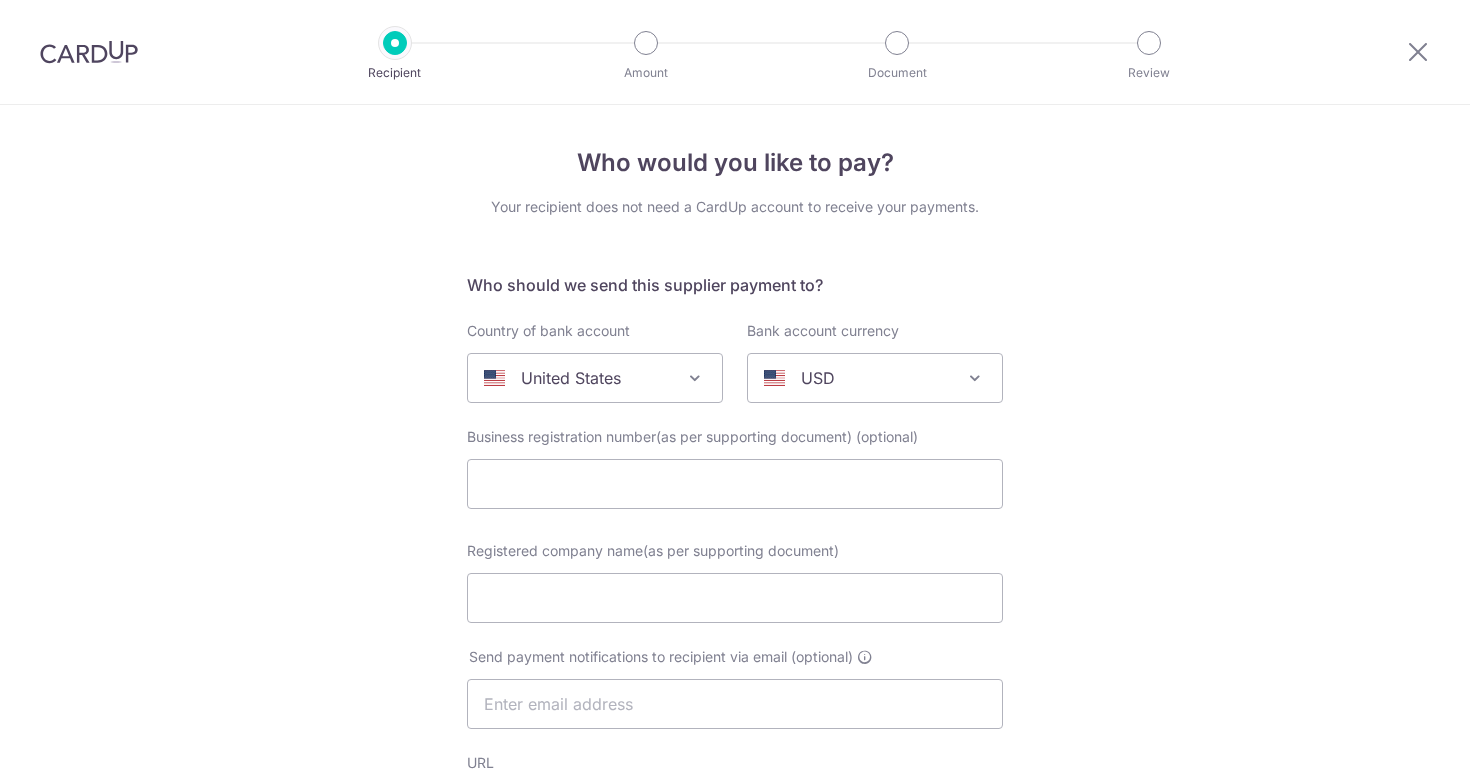 click on "USD" at bounding box center (875, 378) 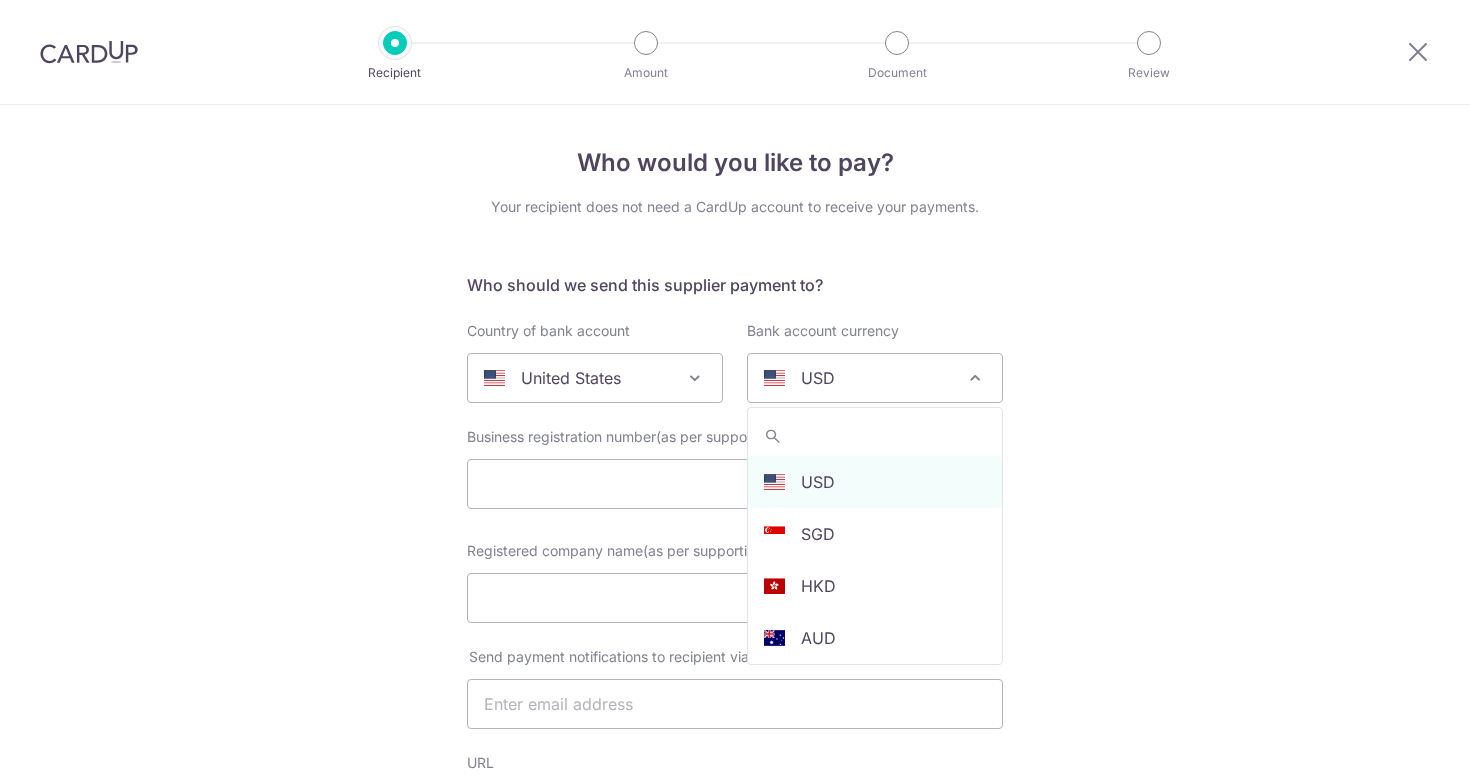 scroll, scrollTop: 0, scrollLeft: 0, axis: both 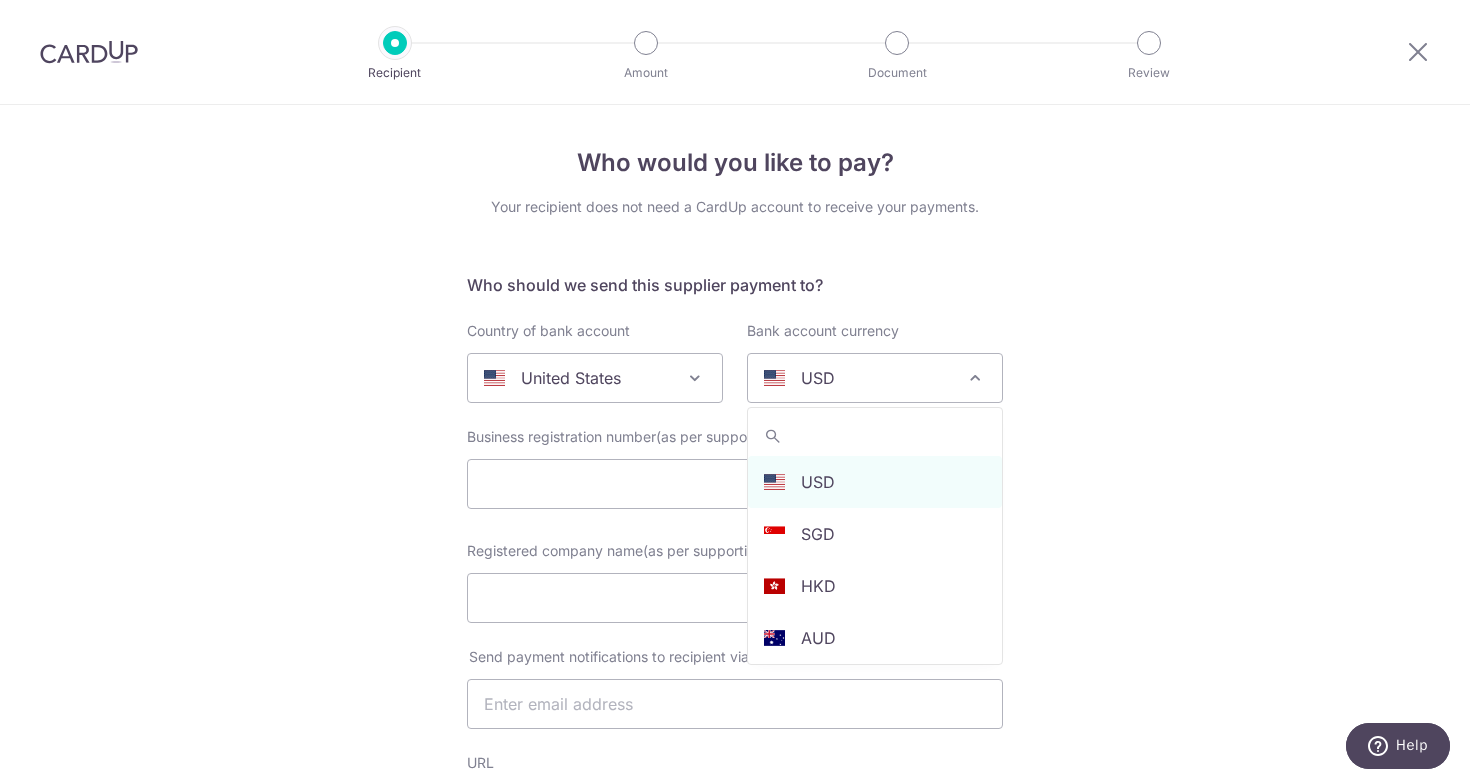 click on "USD" at bounding box center [875, 378] 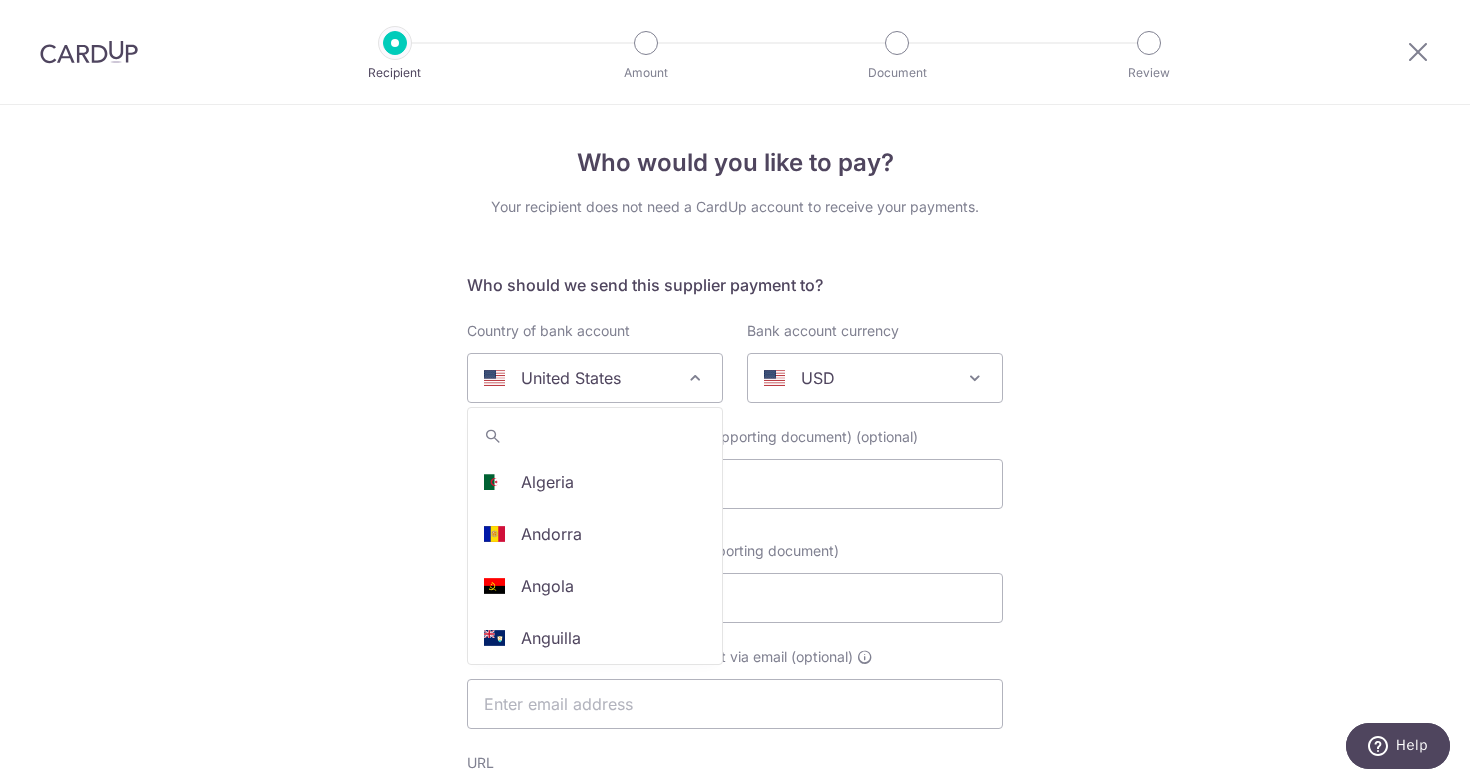 click on "United States" at bounding box center (579, 378) 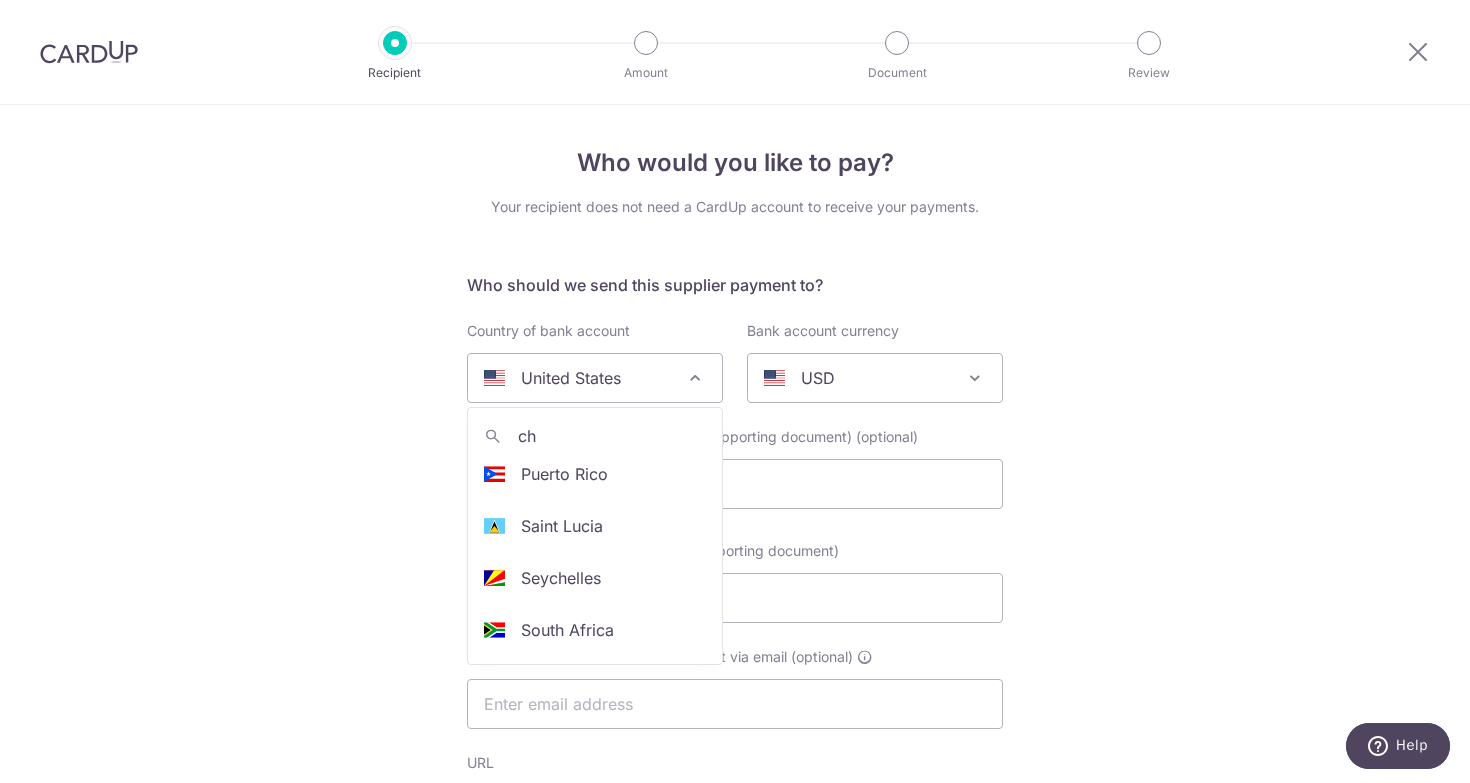 scroll, scrollTop: 0, scrollLeft: 0, axis: both 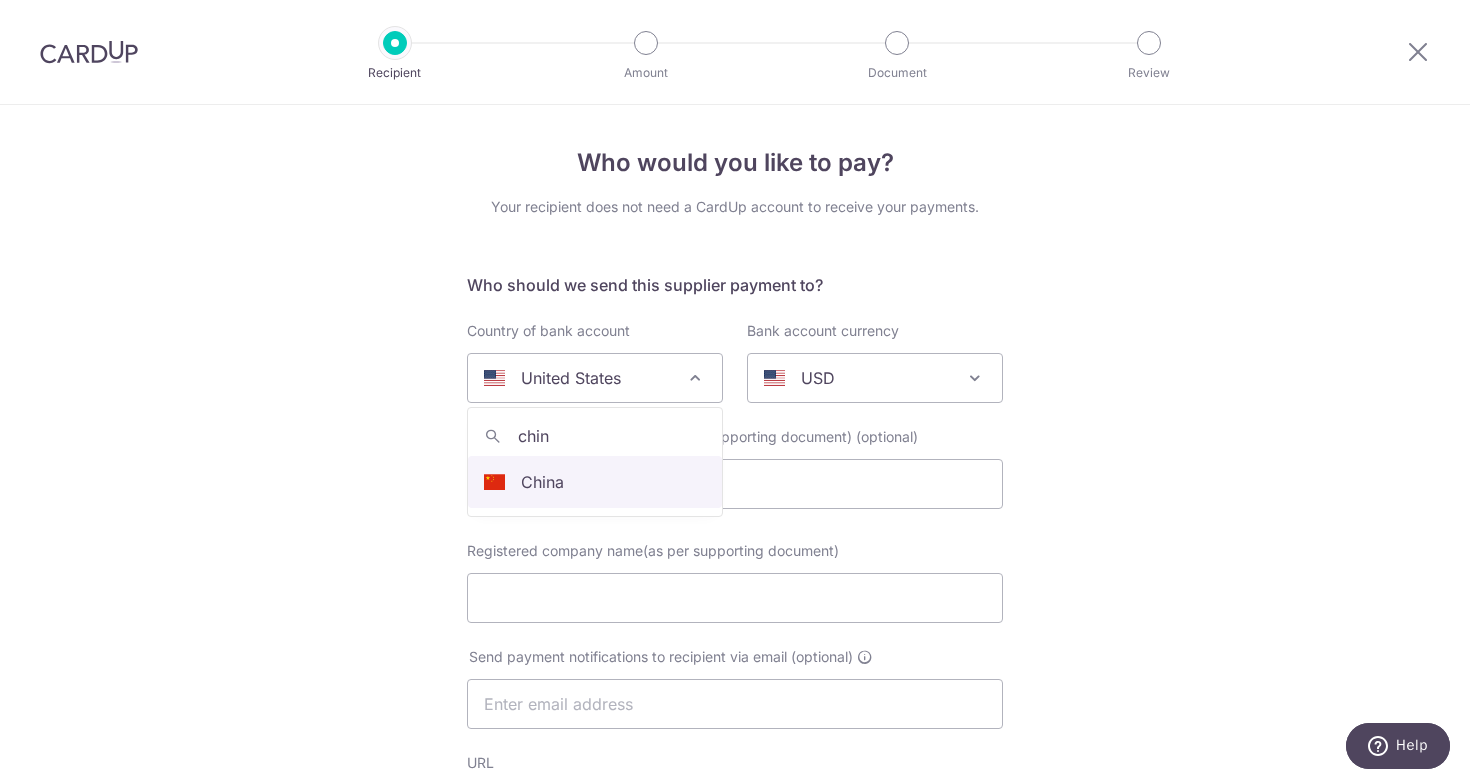 type on "[COUNTRY]" 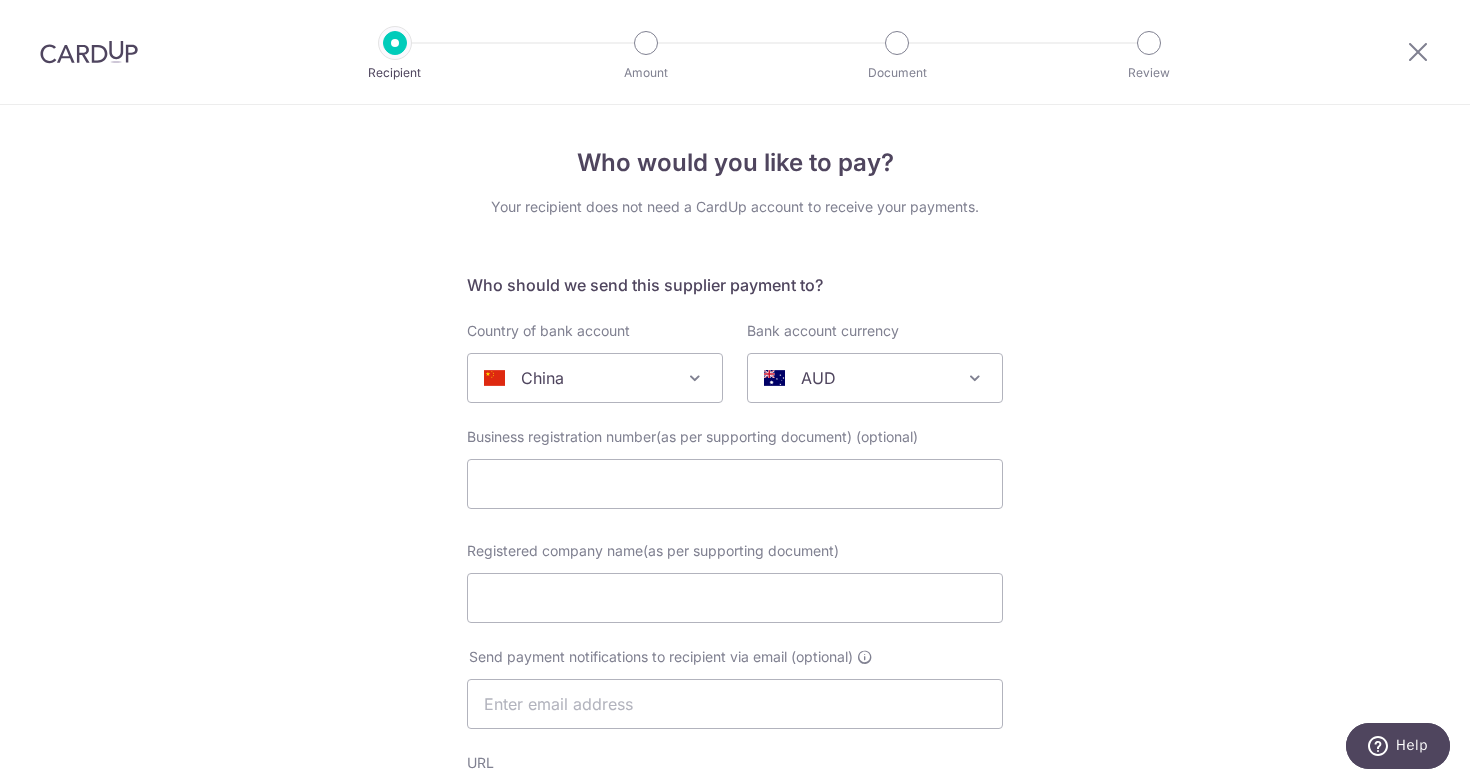 select on "48" 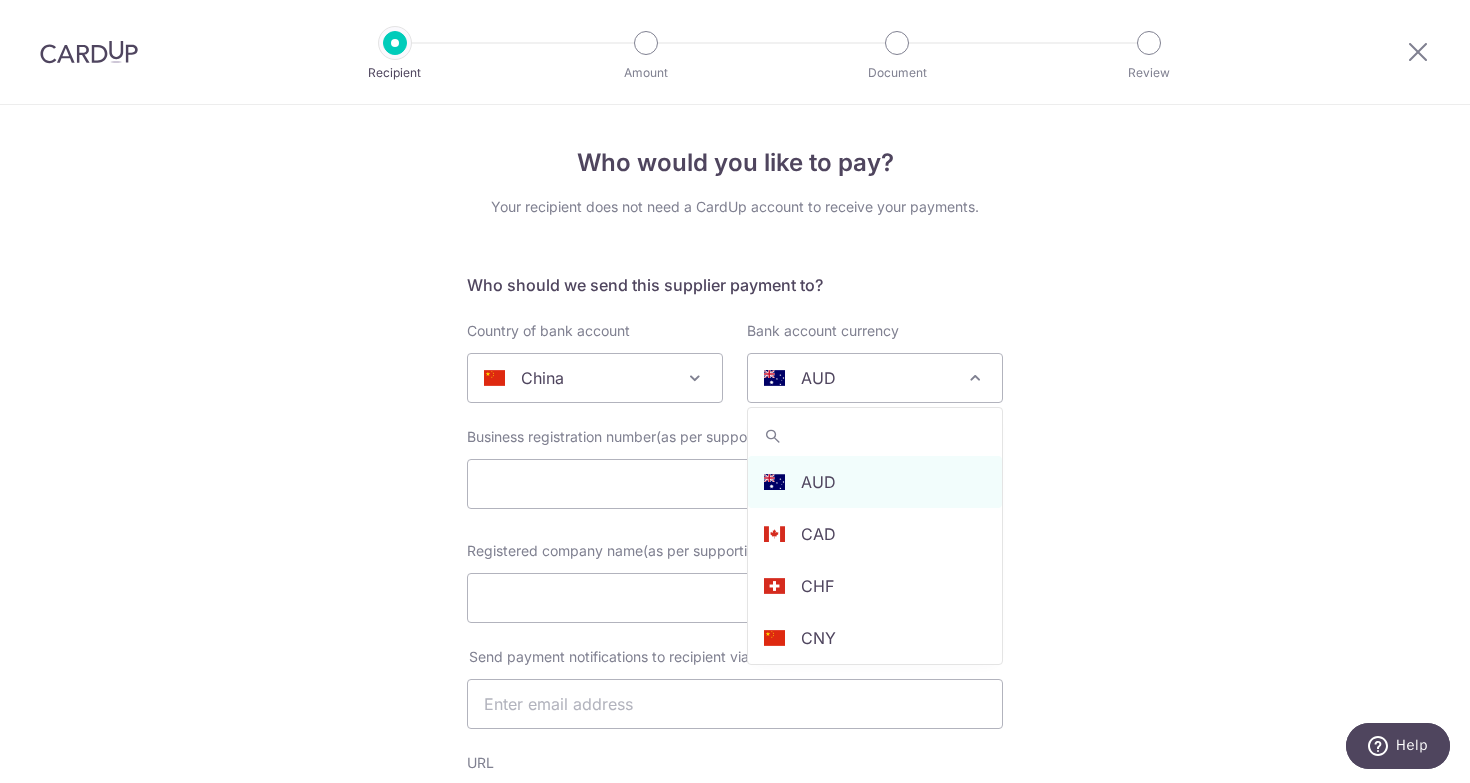click on "AUD" at bounding box center (859, 378) 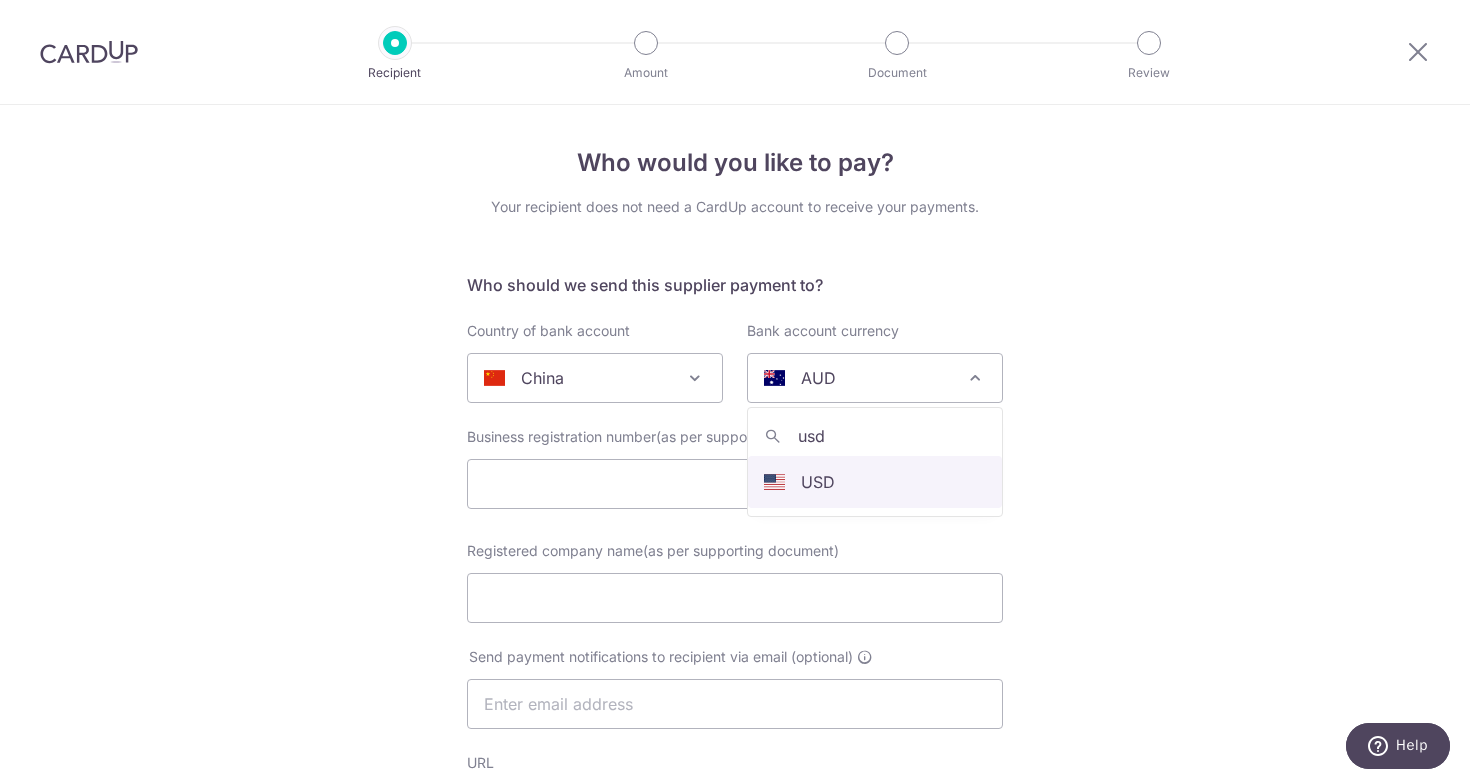 type on "usd" 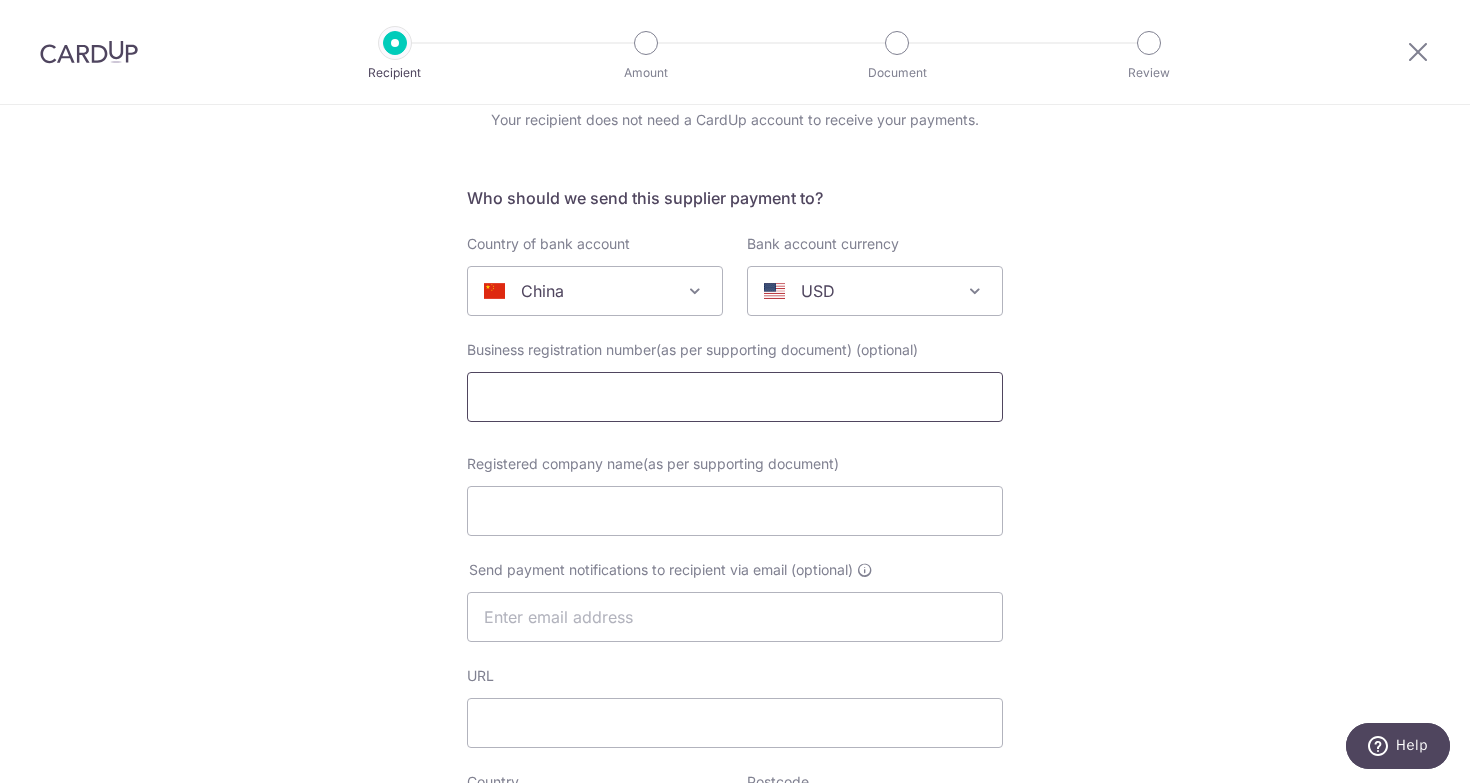 scroll, scrollTop: 96, scrollLeft: 0, axis: vertical 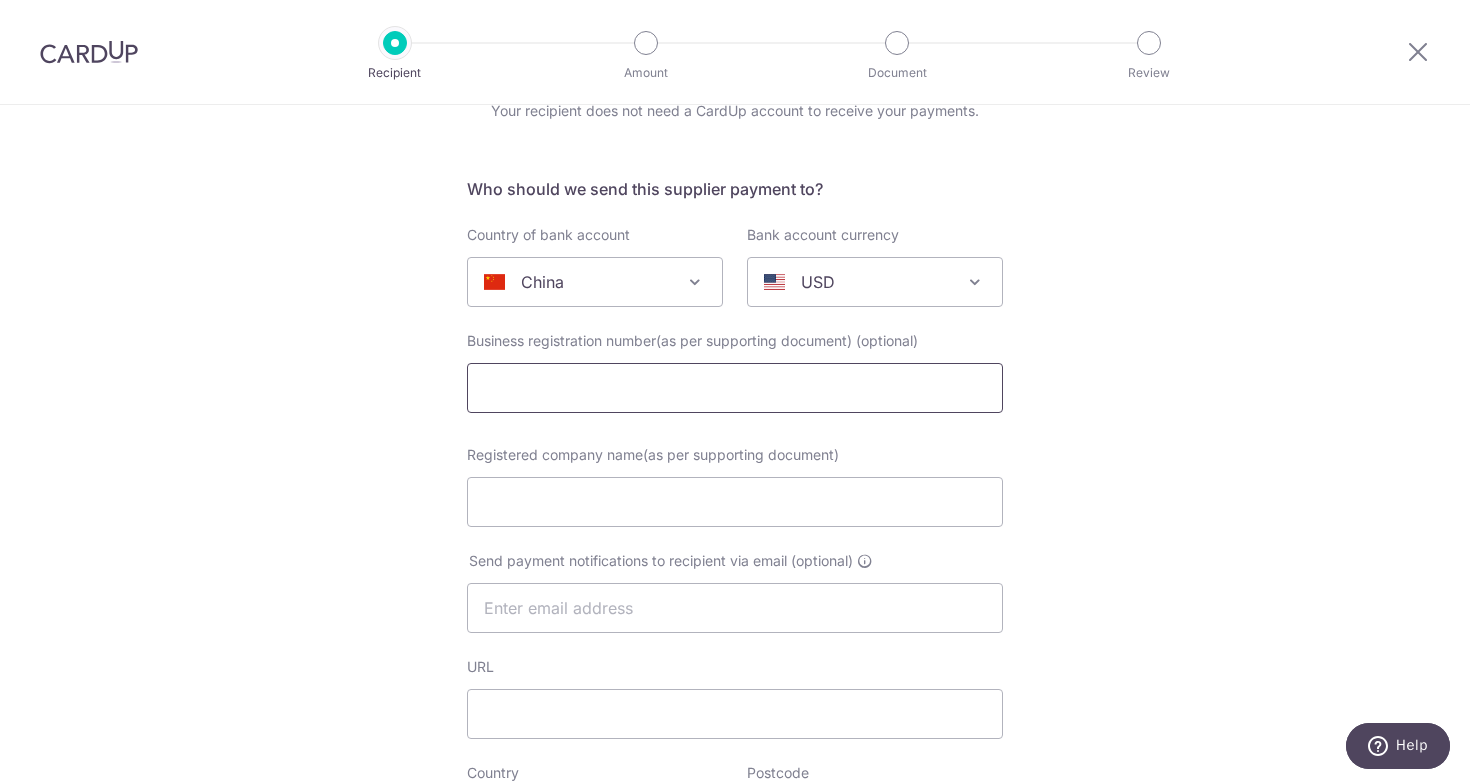 click at bounding box center (735, 388) 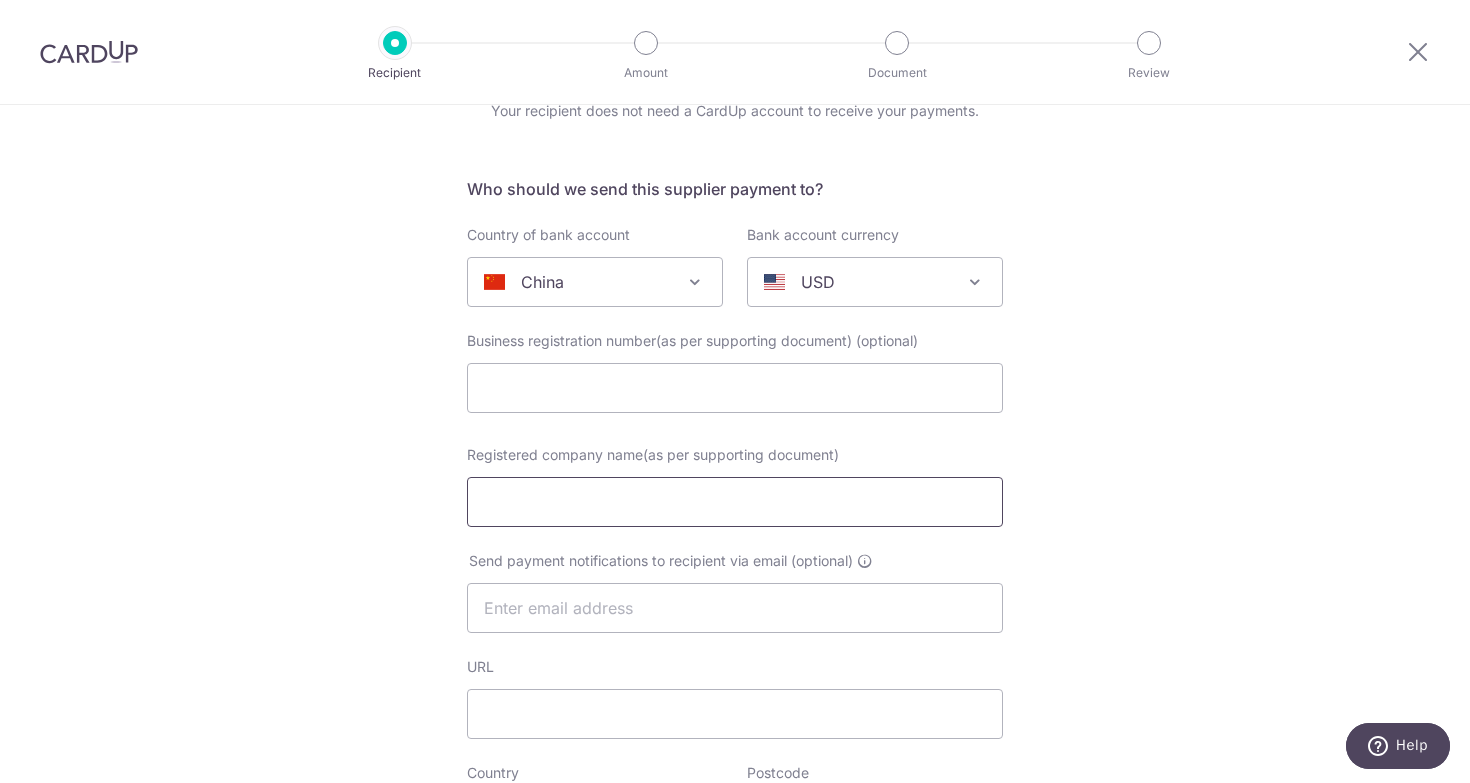 click on "Registered company name(as per supporting document)" at bounding box center [735, 502] 